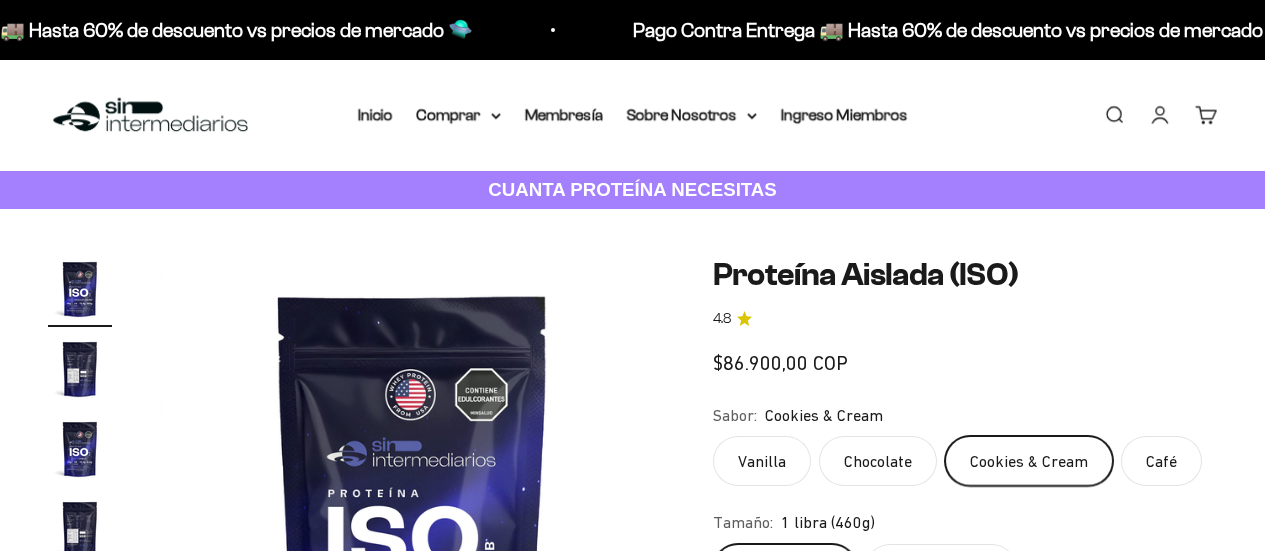 scroll, scrollTop: 0, scrollLeft: 0, axis: both 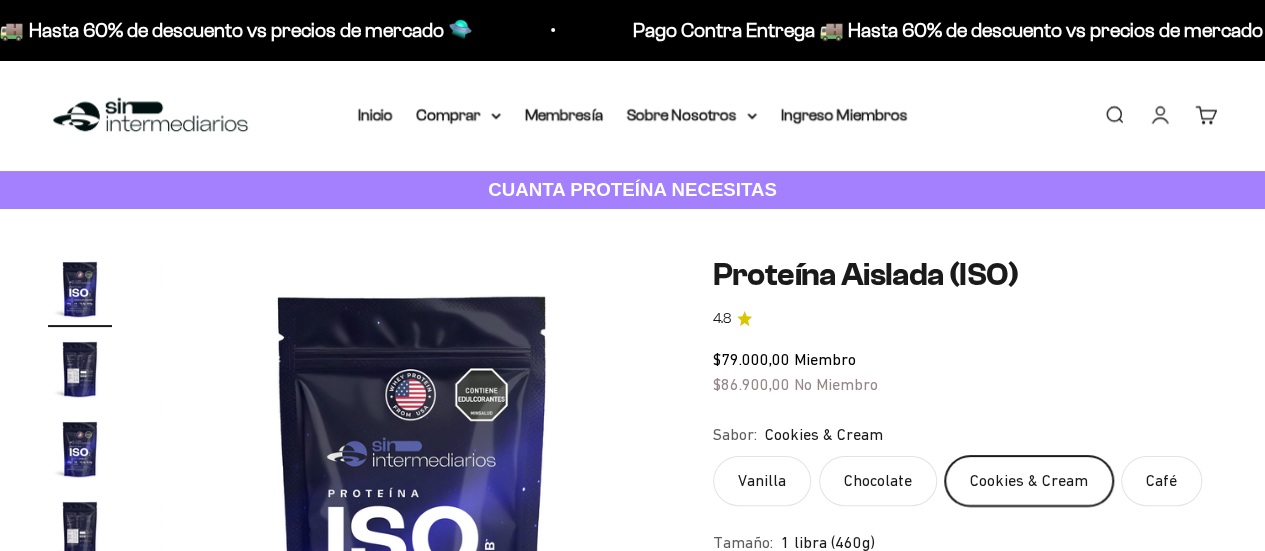 click at bounding box center [150, 115] 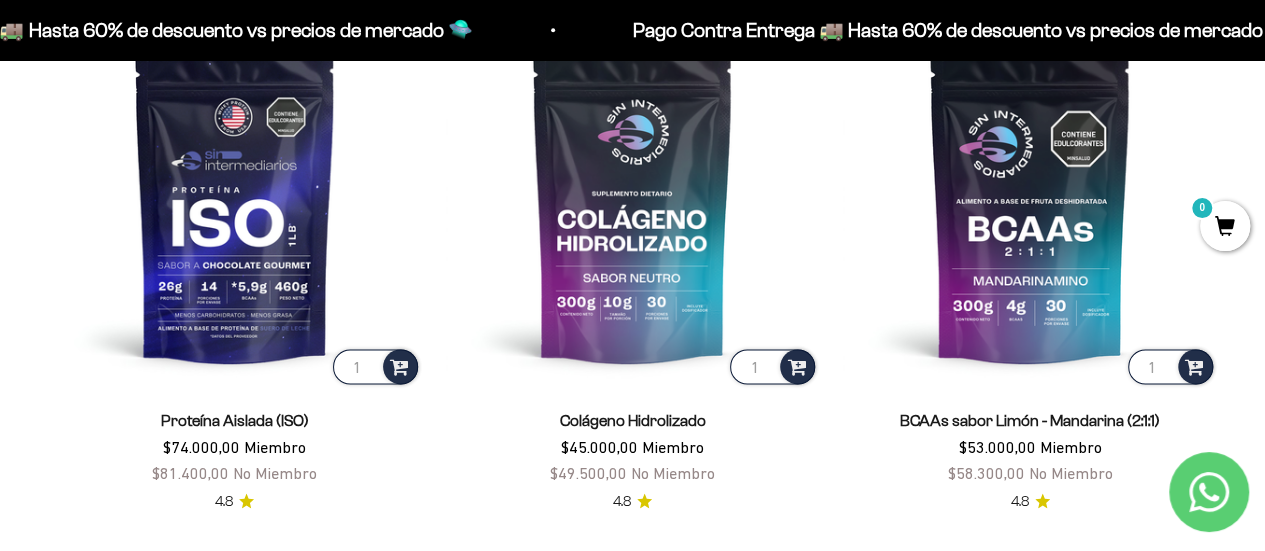 scroll, scrollTop: 1400, scrollLeft: 0, axis: vertical 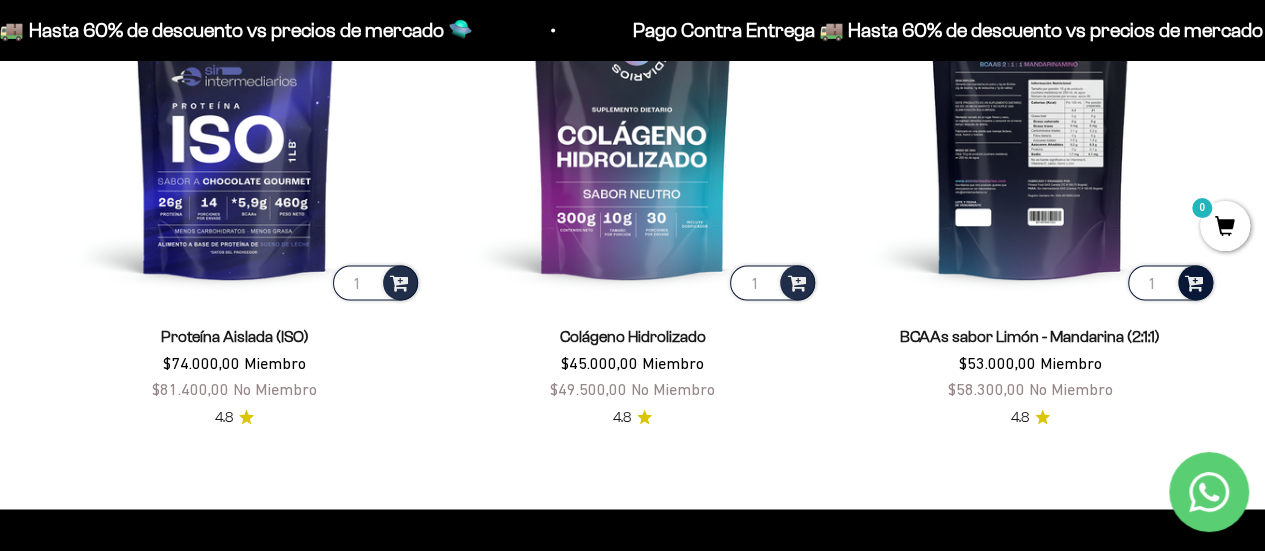 click at bounding box center (1194, 281) 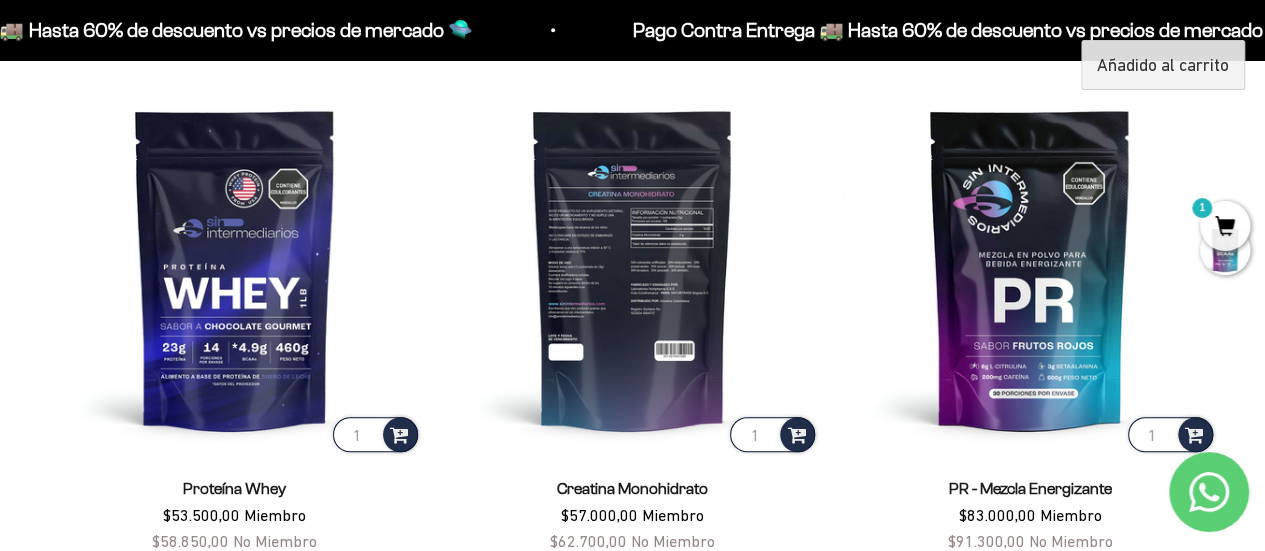 scroll, scrollTop: 800, scrollLeft: 0, axis: vertical 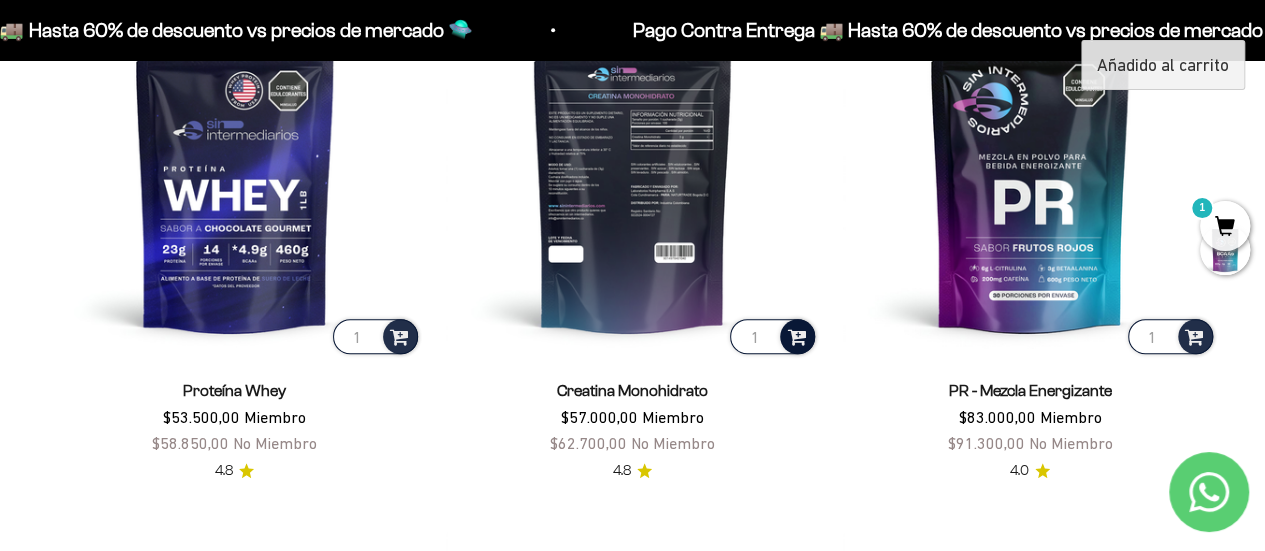 click at bounding box center [796, 335] 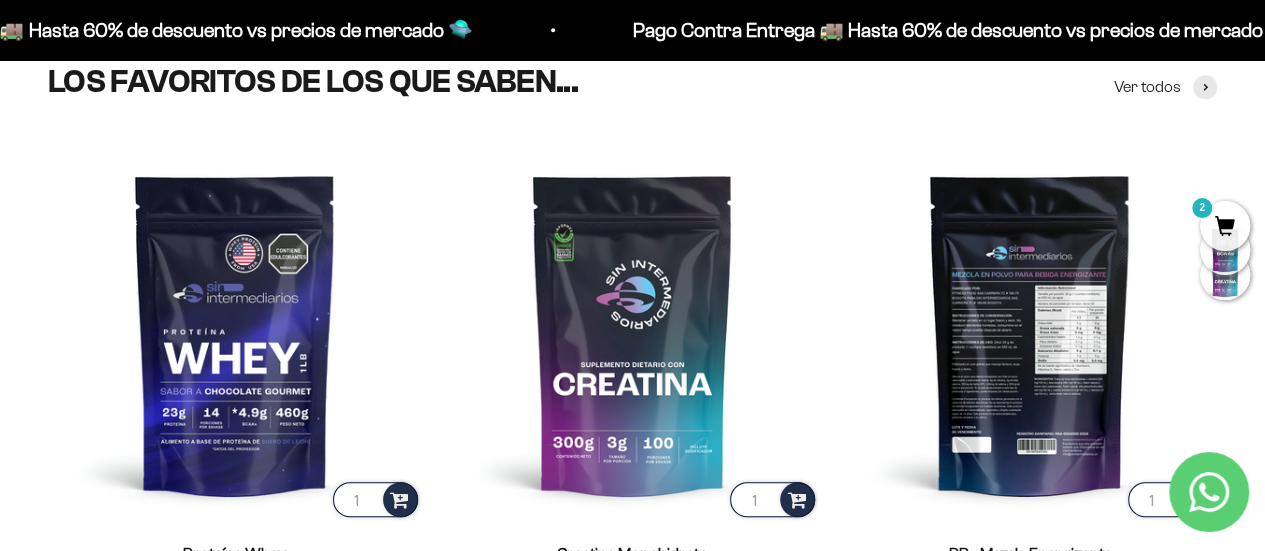scroll, scrollTop: 700, scrollLeft: 0, axis: vertical 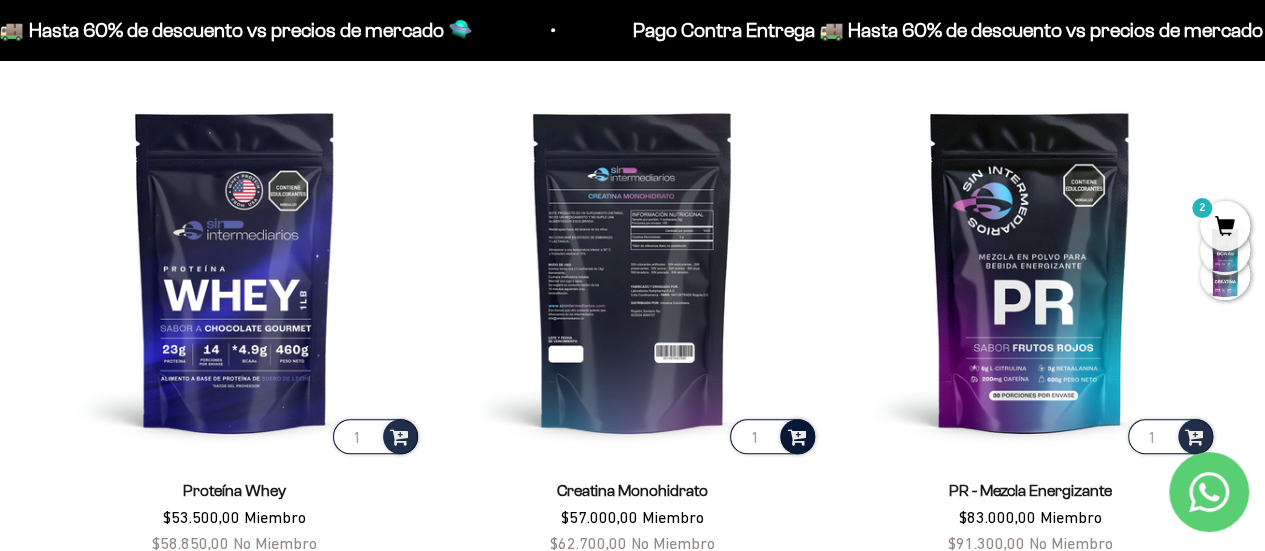 click at bounding box center [797, 436] 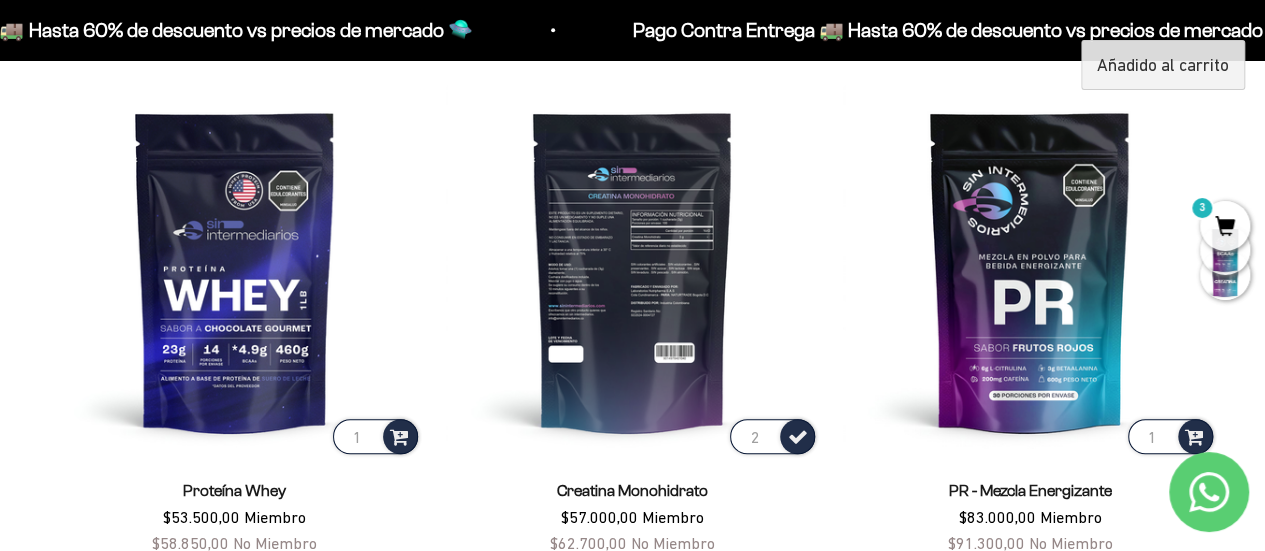 type on "2" 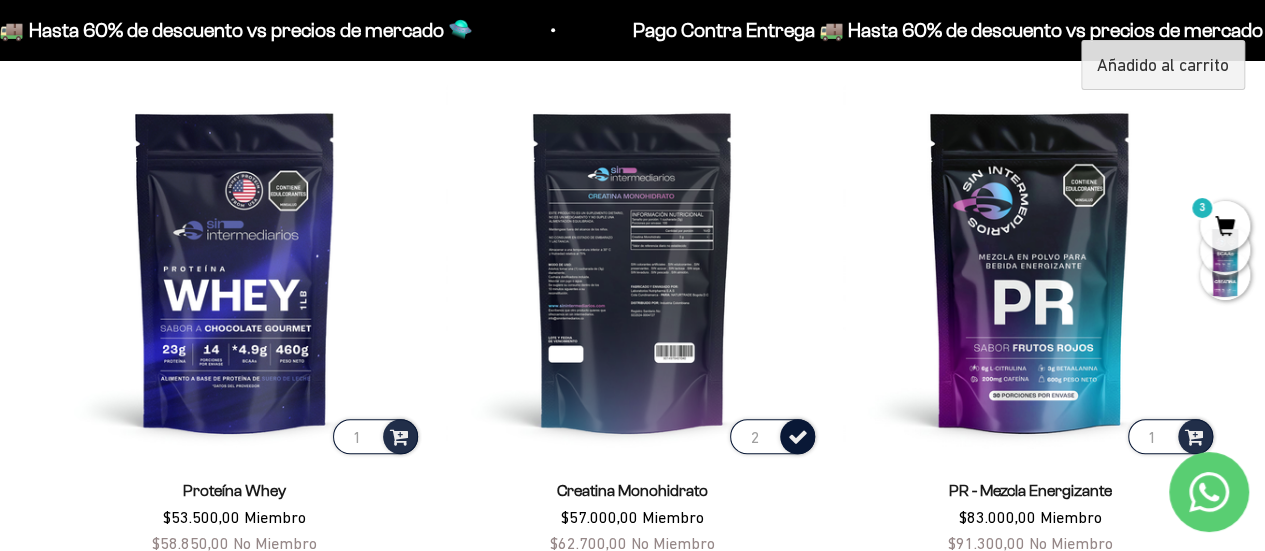 click at bounding box center [798, 435] 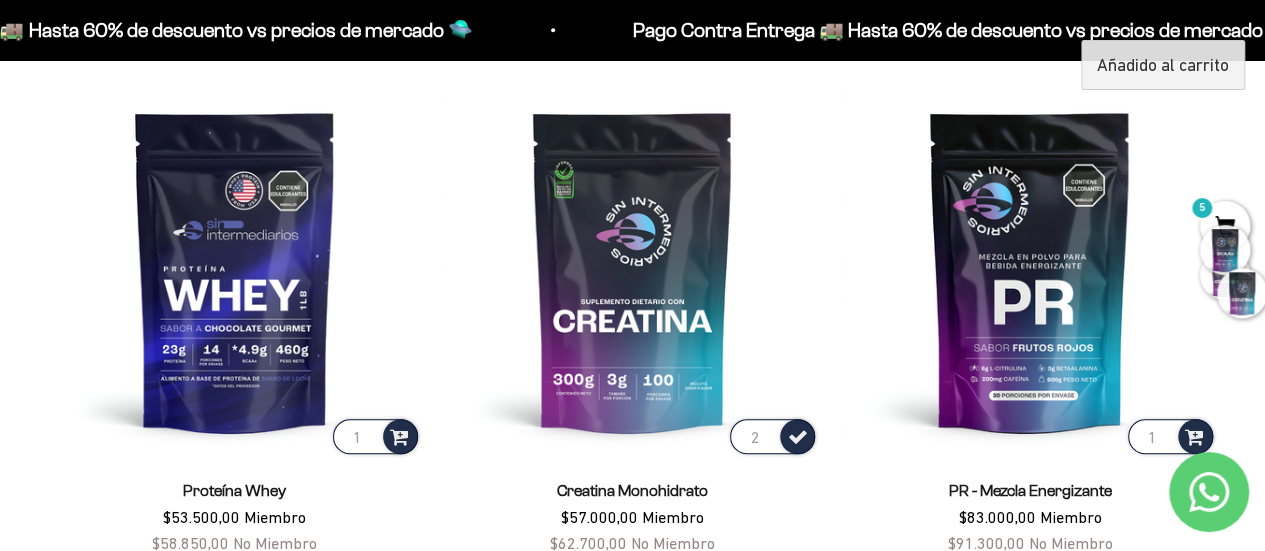 click at bounding box center (1225, 250) 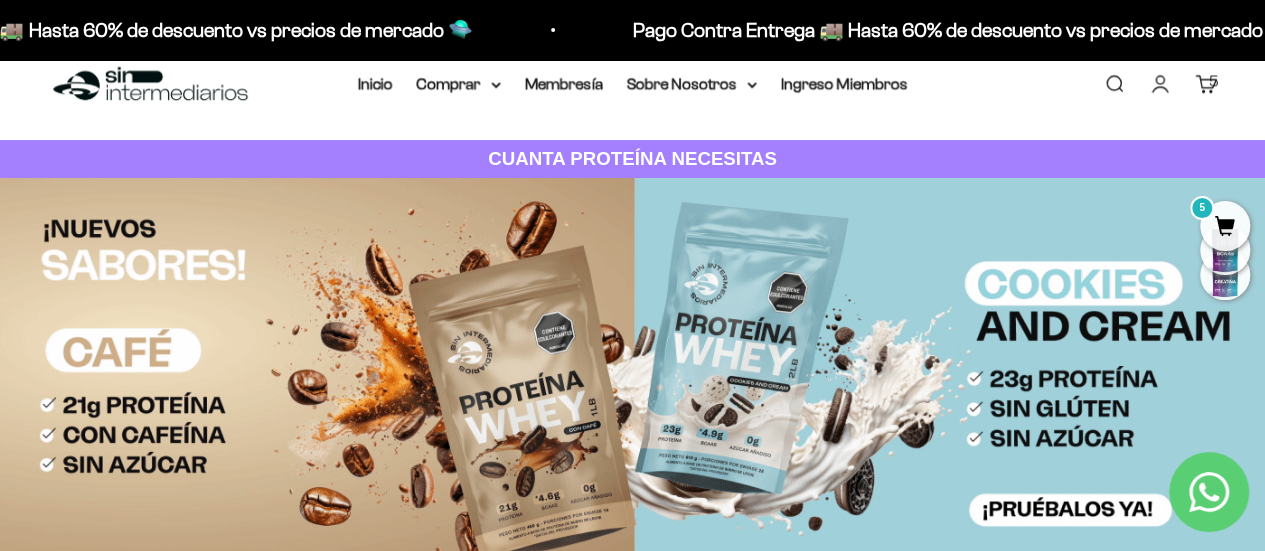scroll, scrollTop: 0, scrollLeft: 0, axis: both 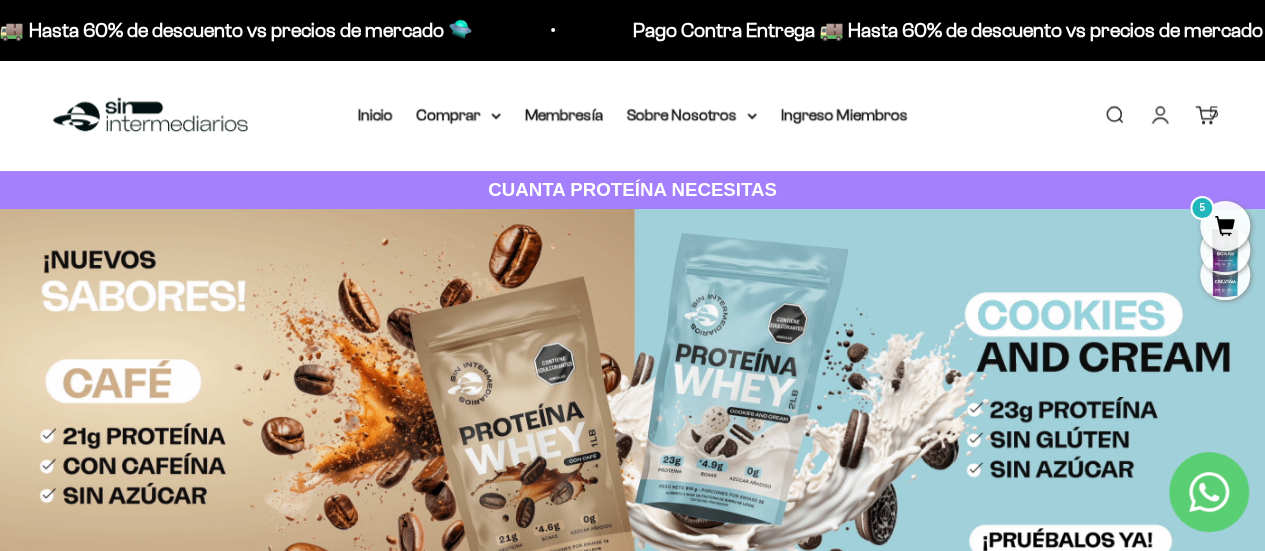 click at bounding box center (632, 415) 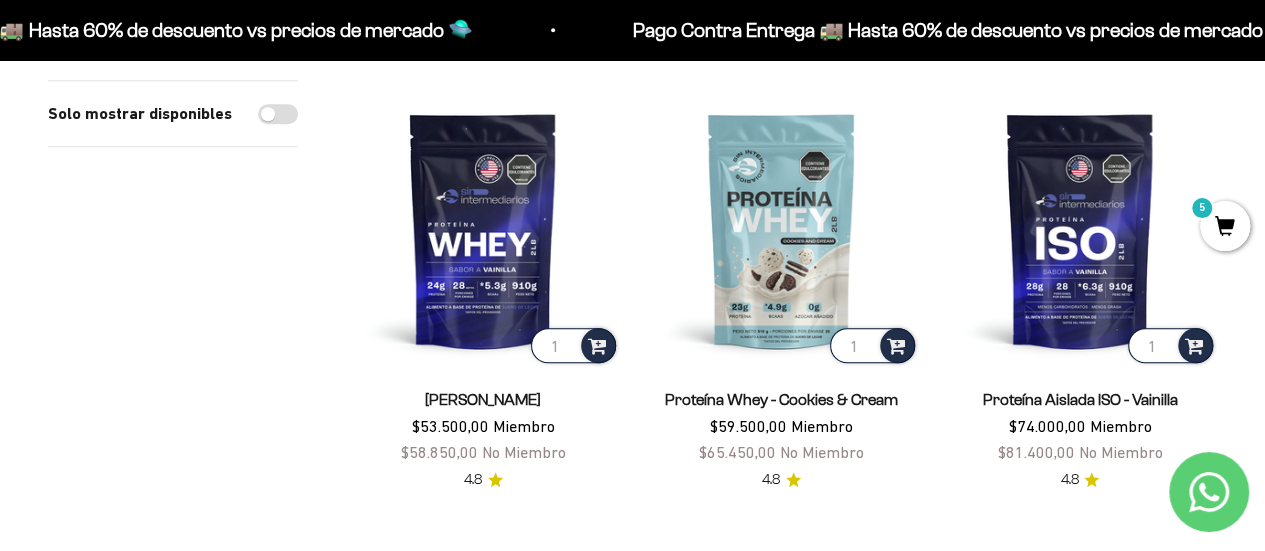 scroll, scrollTop: 700, scrollLeft: 0, axis: vertical 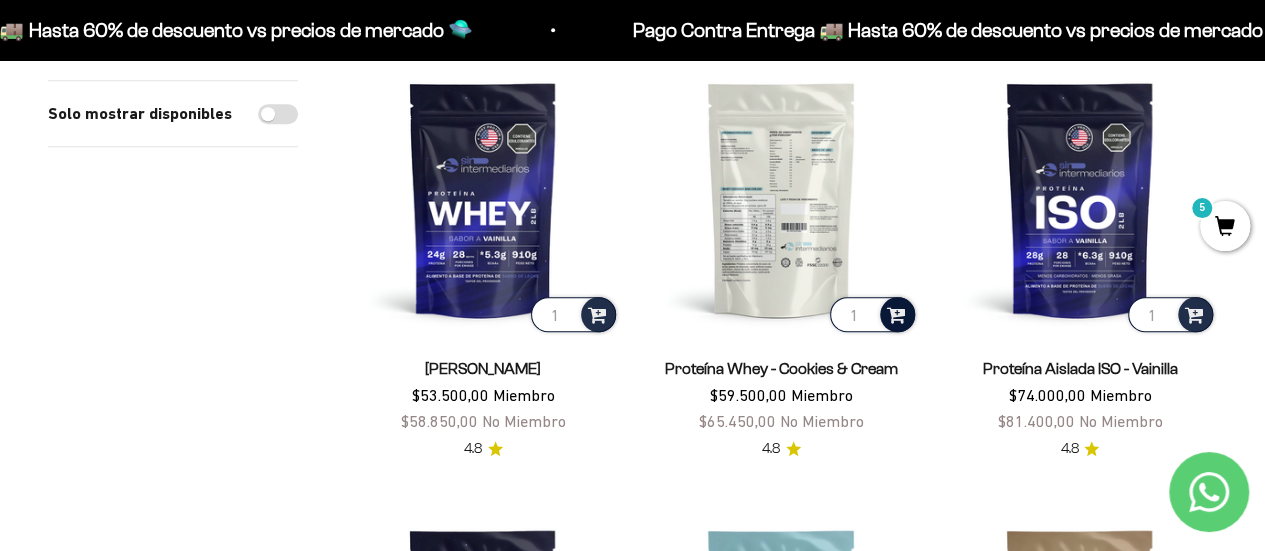 click at bounding box center (897, 314) 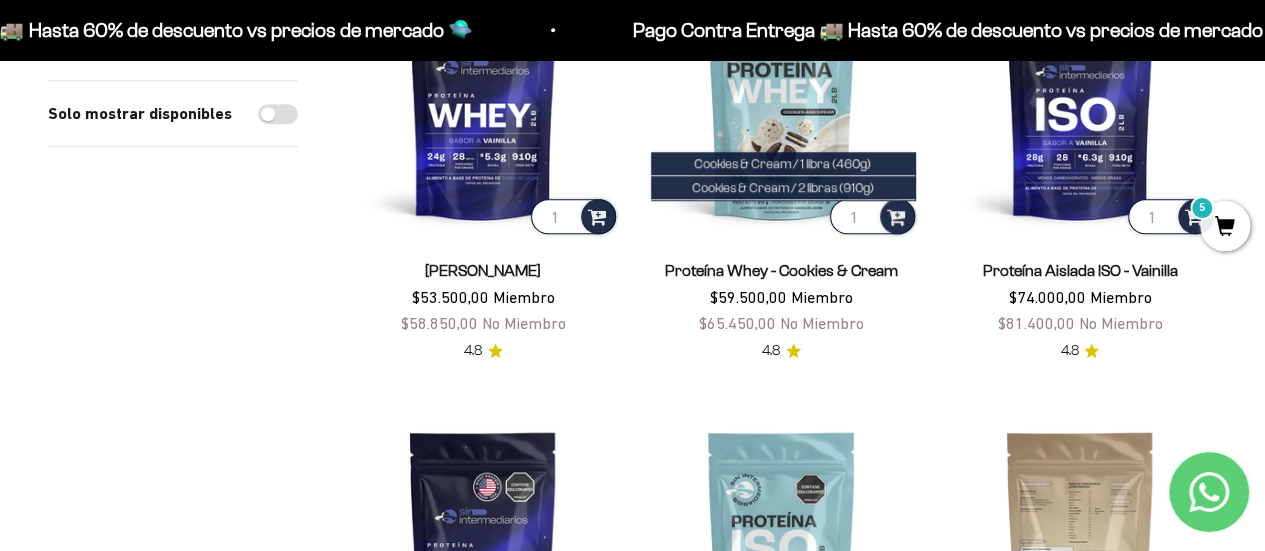 scroll, scrollTop: 1000, scrollLeft: 0, axis: vertical 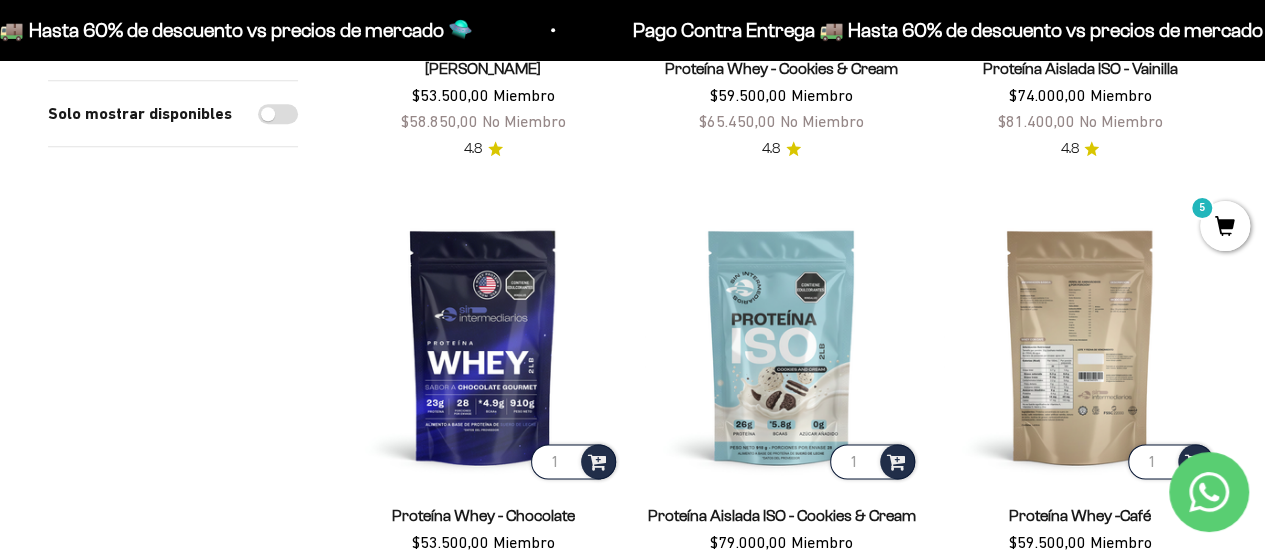 click at bounding box center (1080, 346) 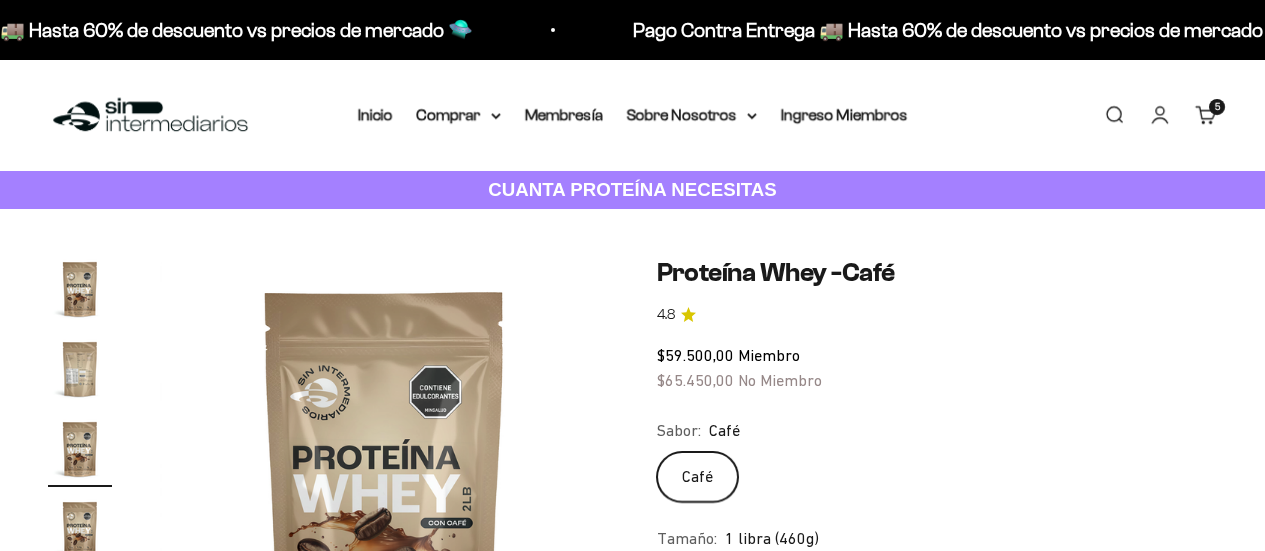scroll, scrollTop: 0, scrollLeft: 0, axis: both 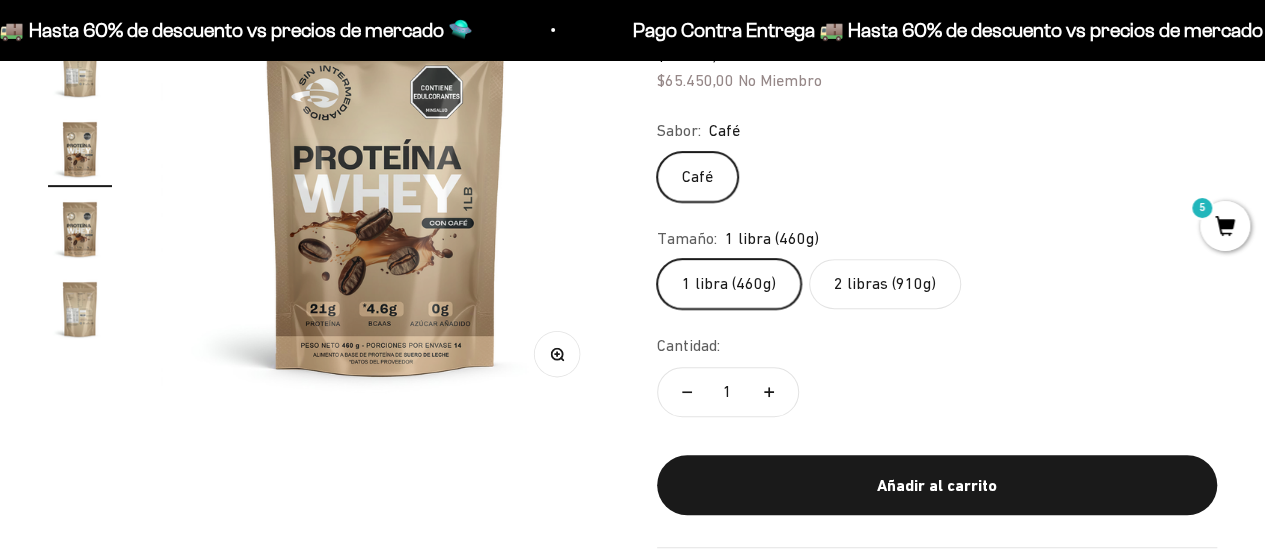 click at bounding box center (80, 309) 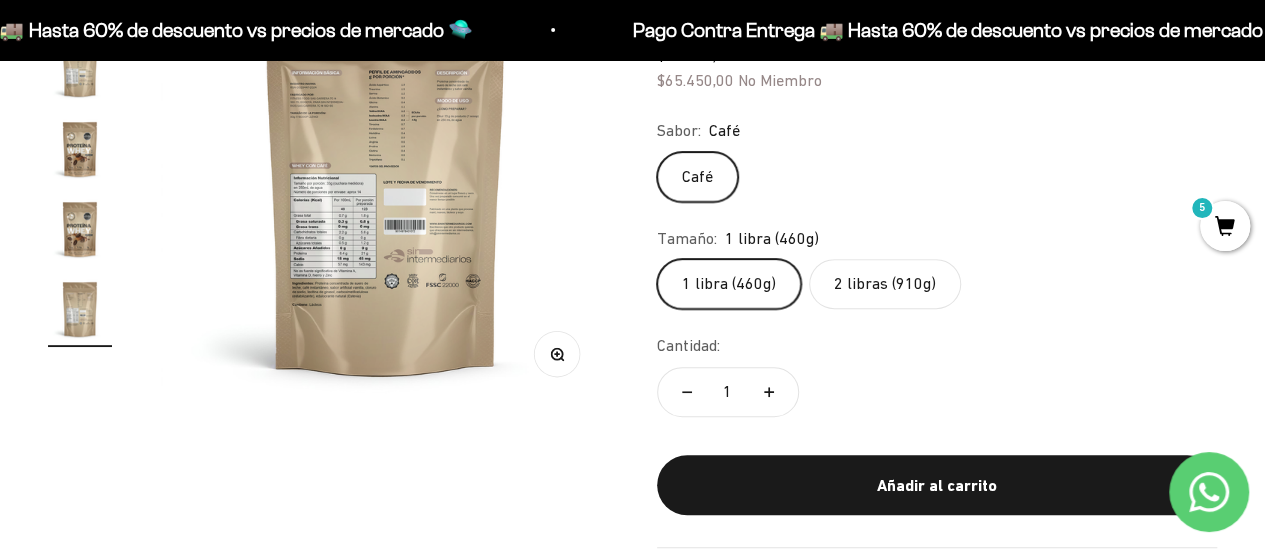 click at bounding box center [385, 181] 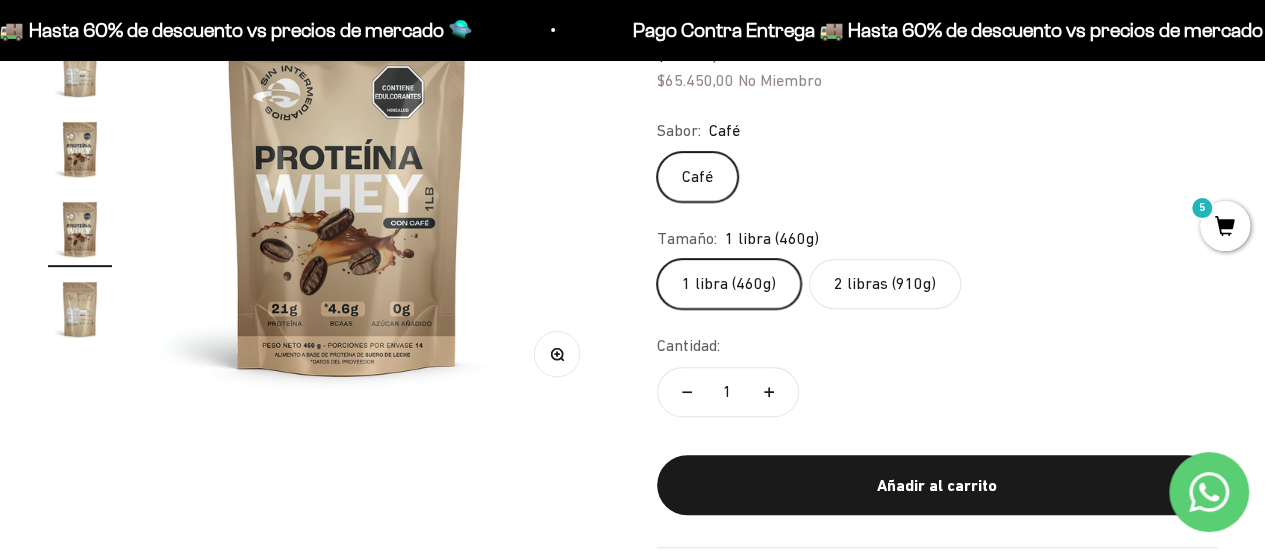 scroll, scrollTop: 0, scrollLeft: 1381, axis: horizontal 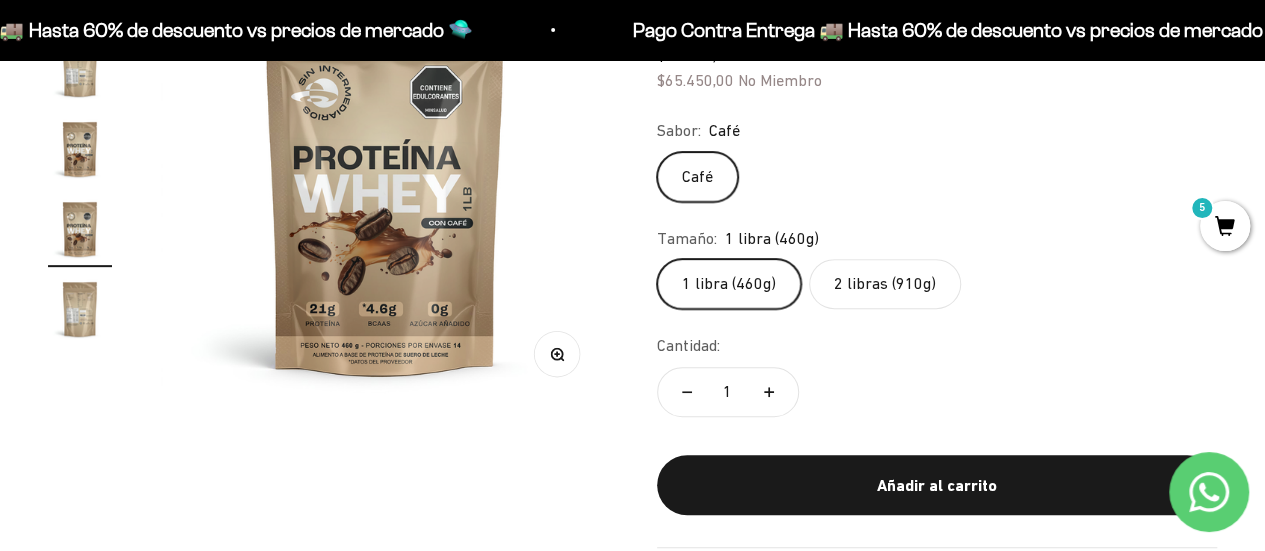 click at bounding box center [80, 309] 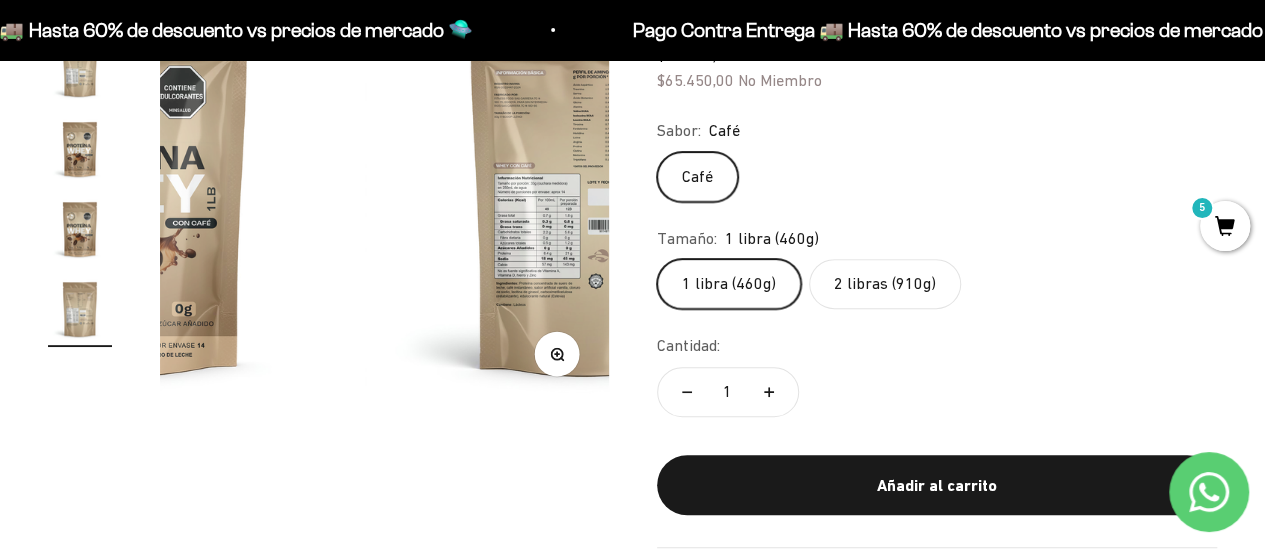 scroll, scrollTop: 0, scrollLeft: 1841, axis: horizontal 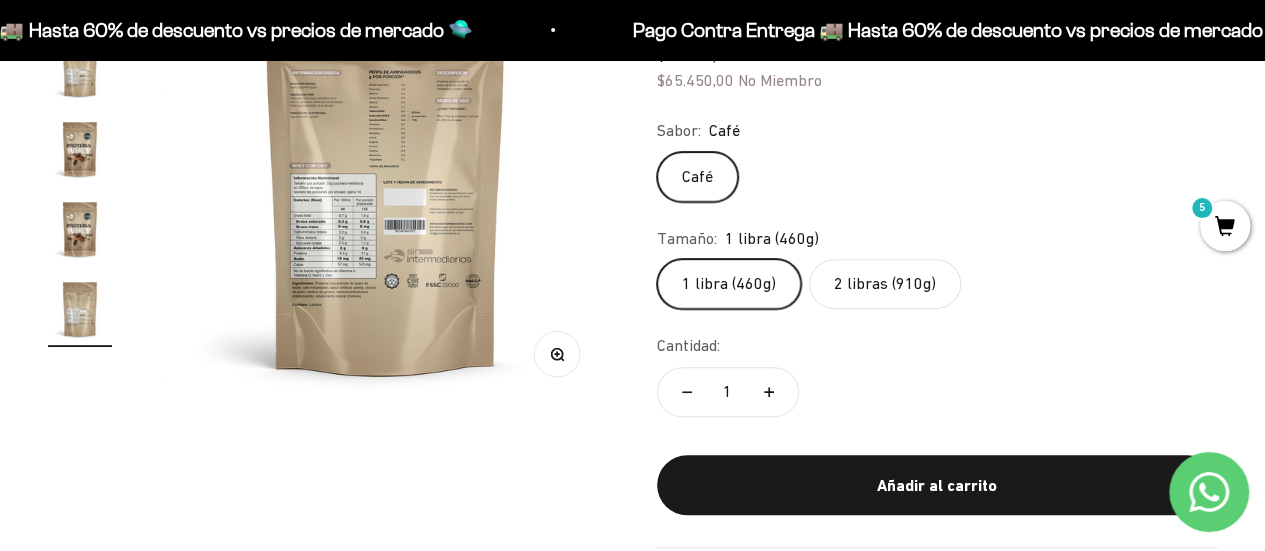 click on "Zoom" at bounding box center [556, 353] 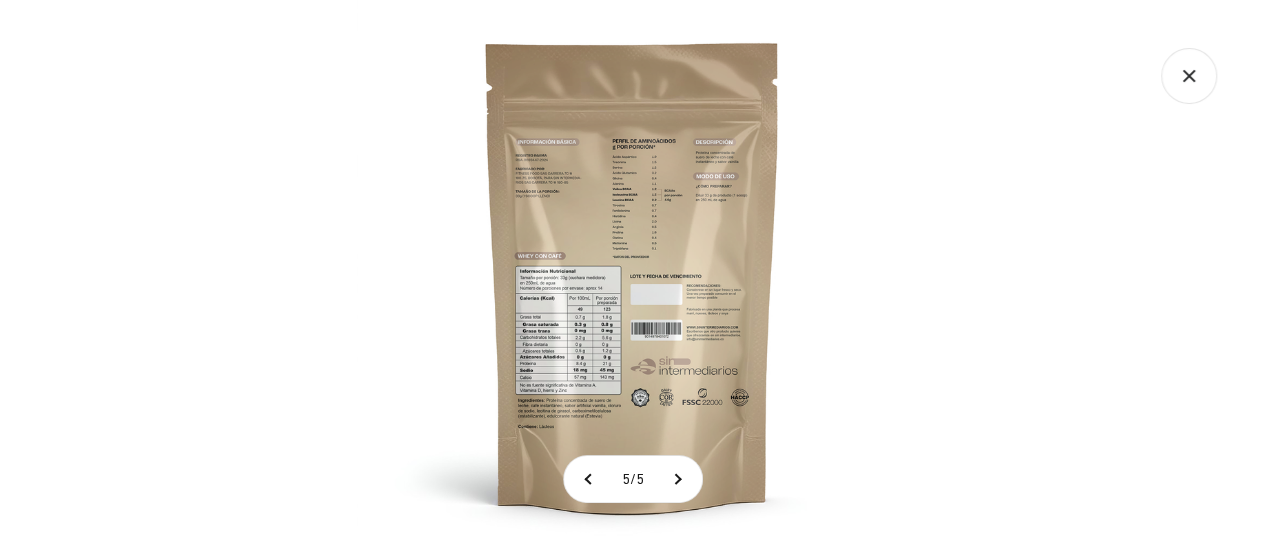 click at bounding box center [632, 275] 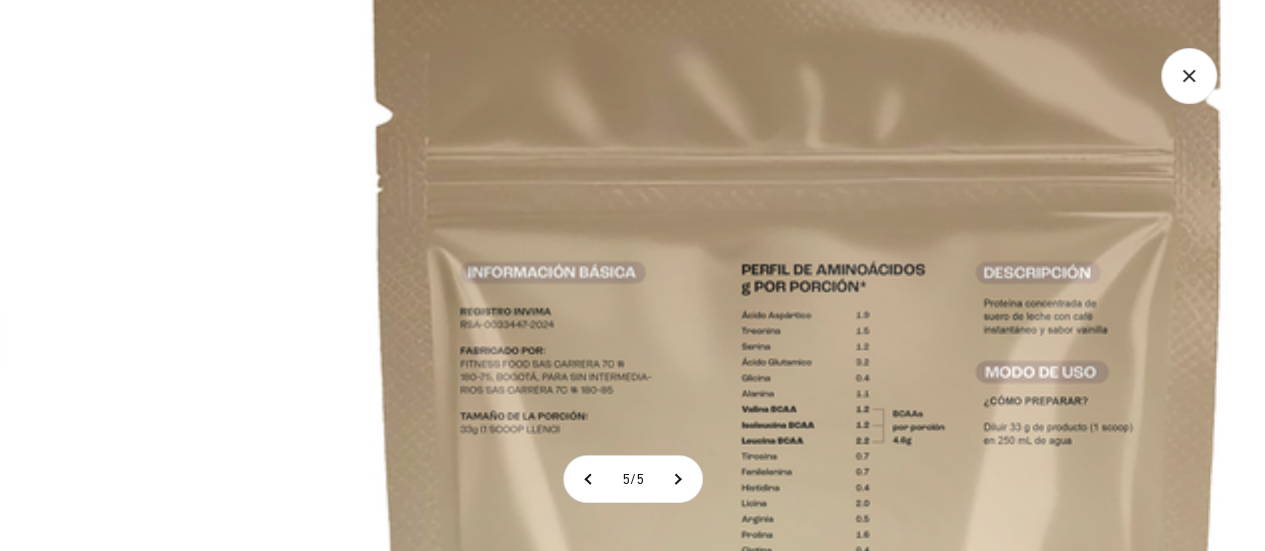 click at bounding box center (800, 660) 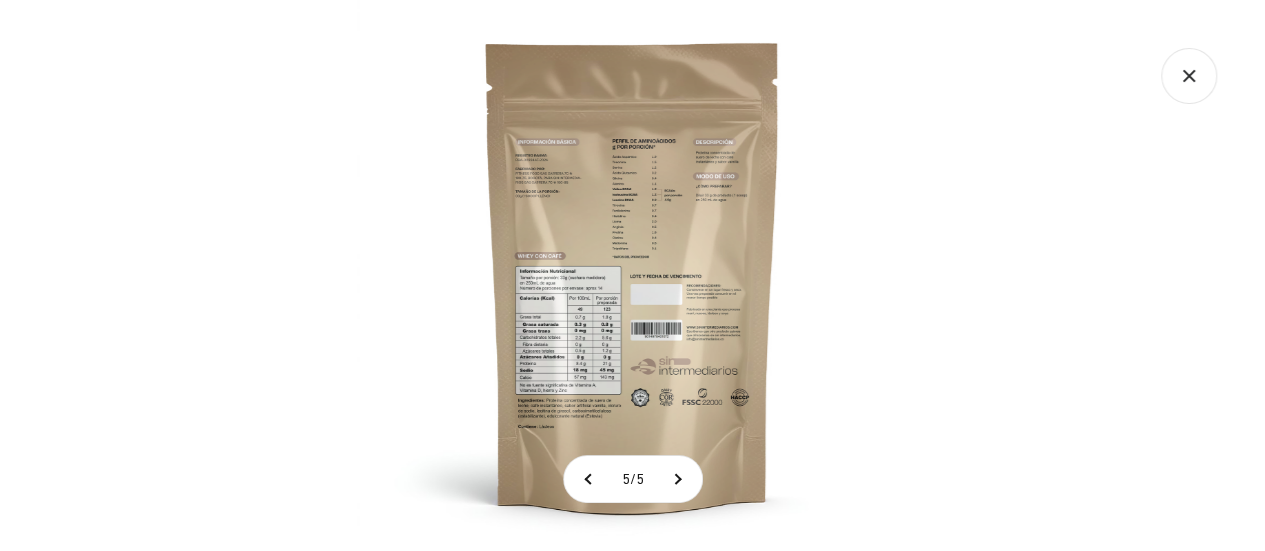 click 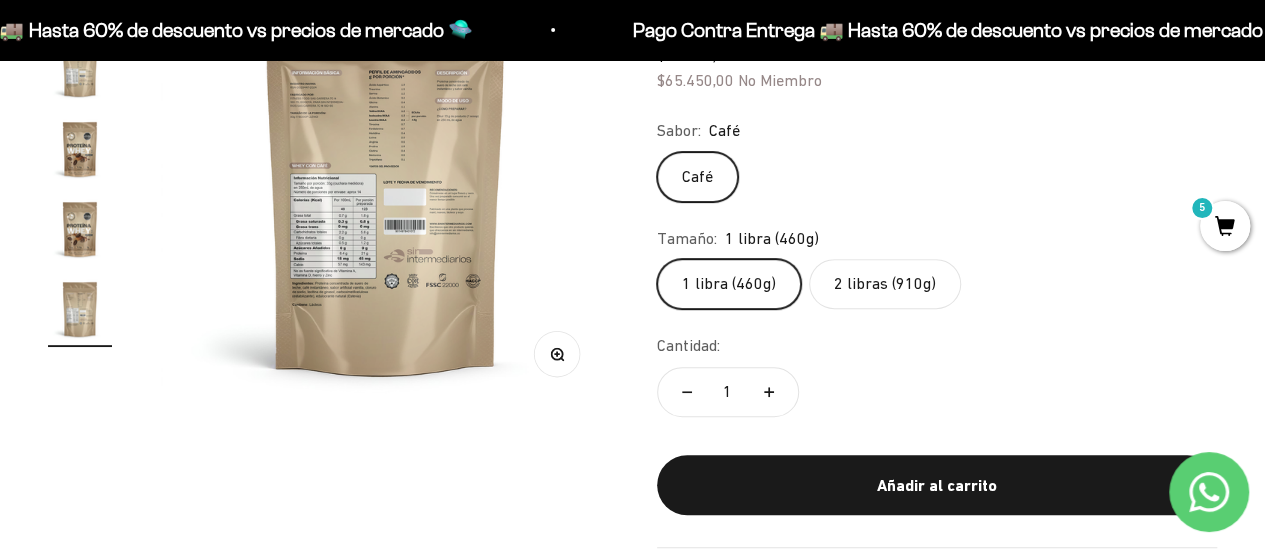 scroll, scrollTop: 0, scrollLeft: 0, axis: both 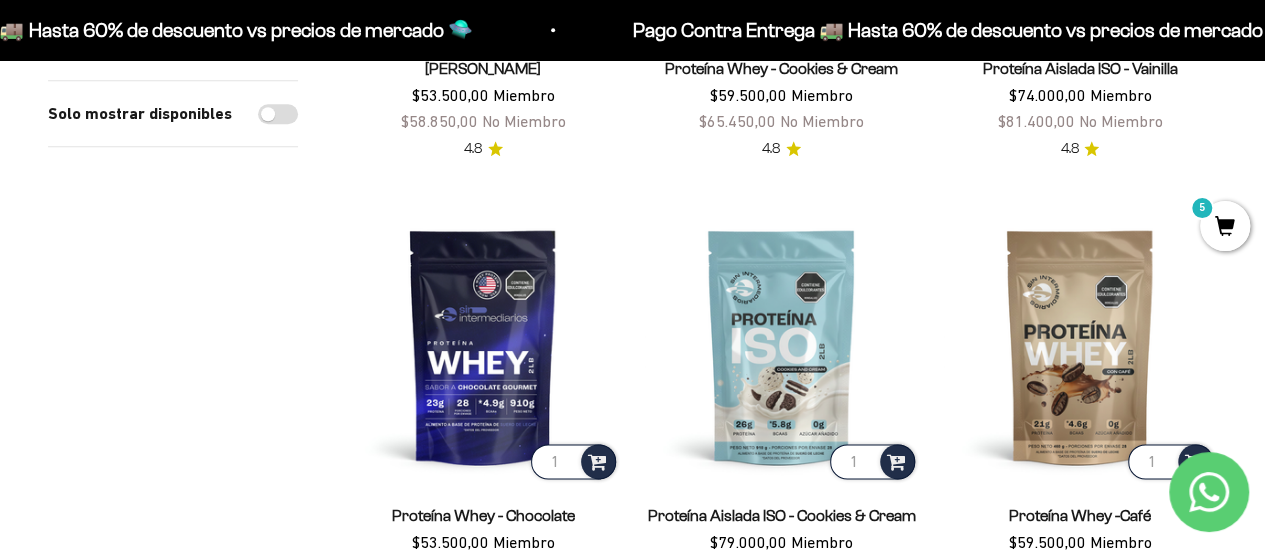 click on "5" at bounding box center [1225, 226] 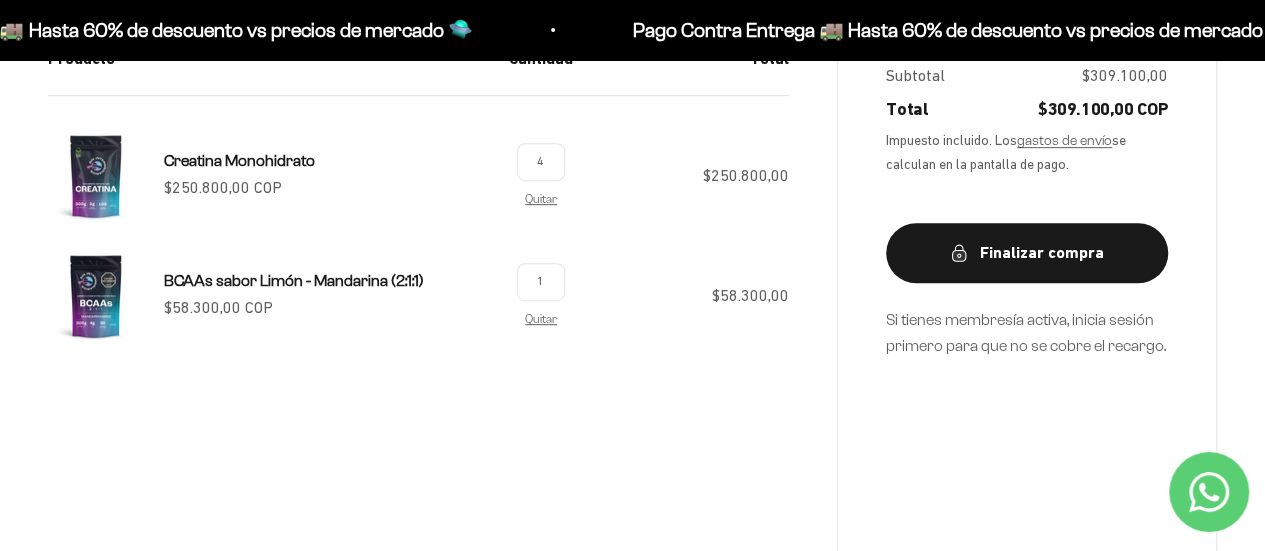 scroll, scrollTop: 400, scrollLeft: 0, axis: vertical 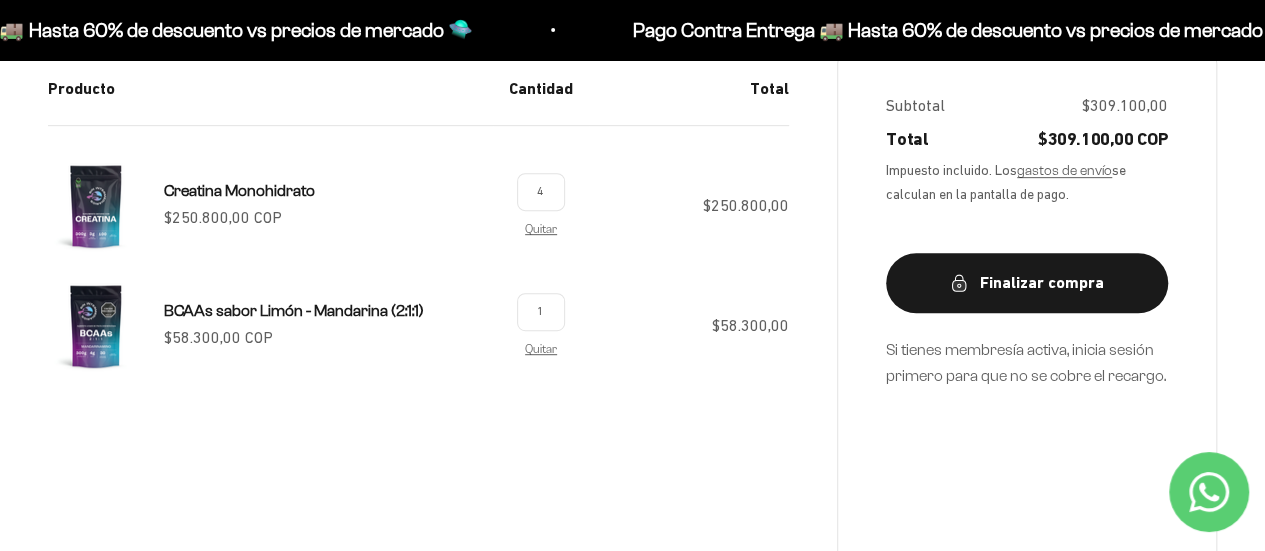 click on "4" at bounding box center [541, 191] 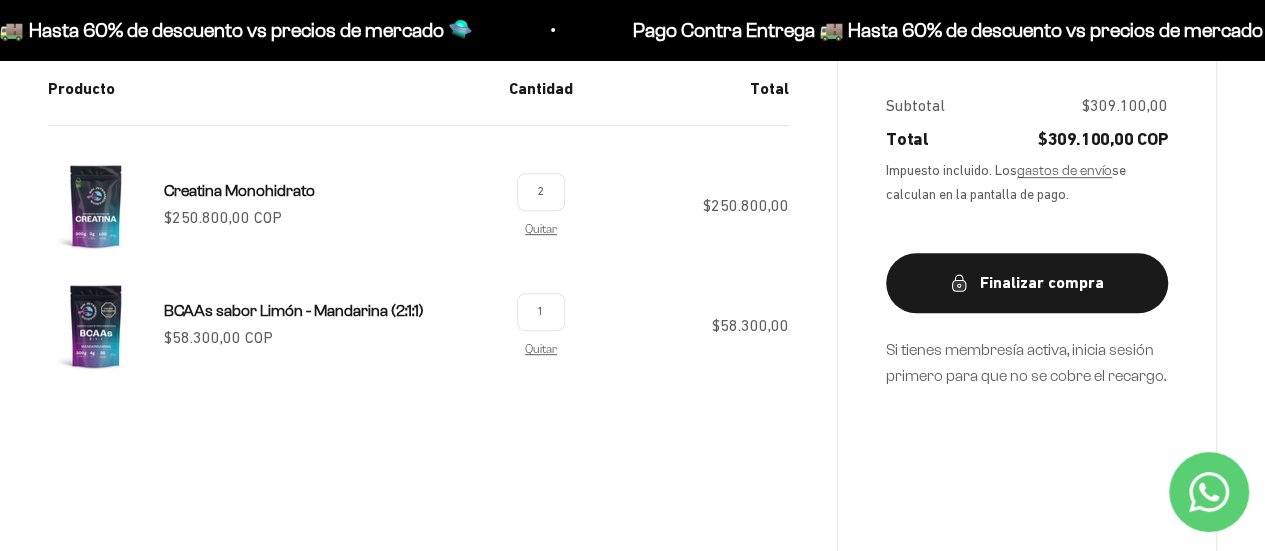 type on "2" 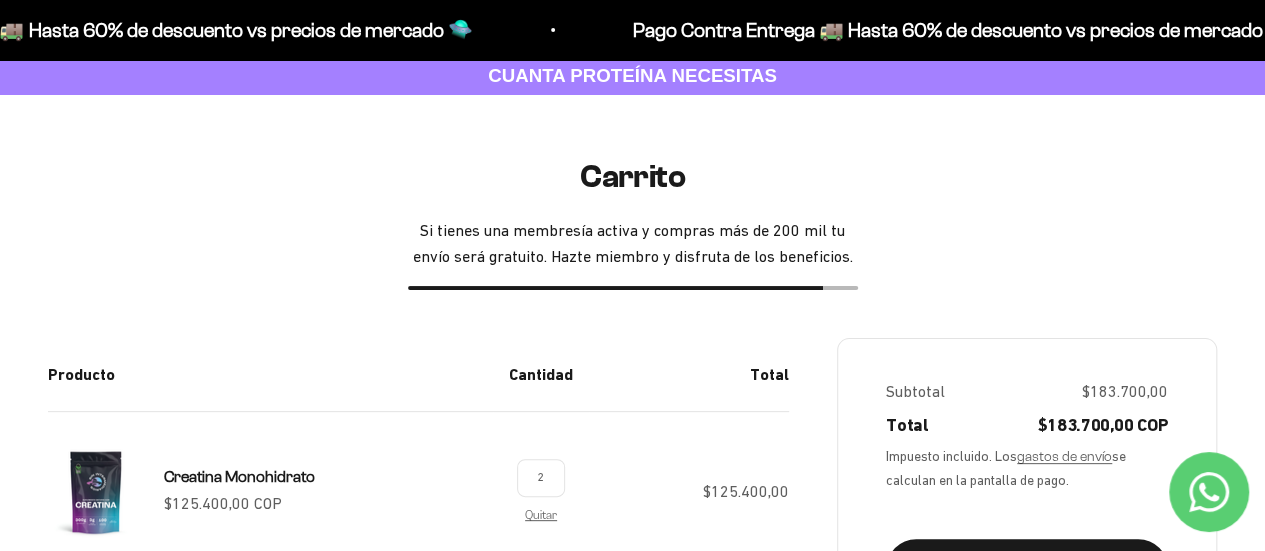 scroll, scrollTop: 0, scrollLeft: 0, axis: both 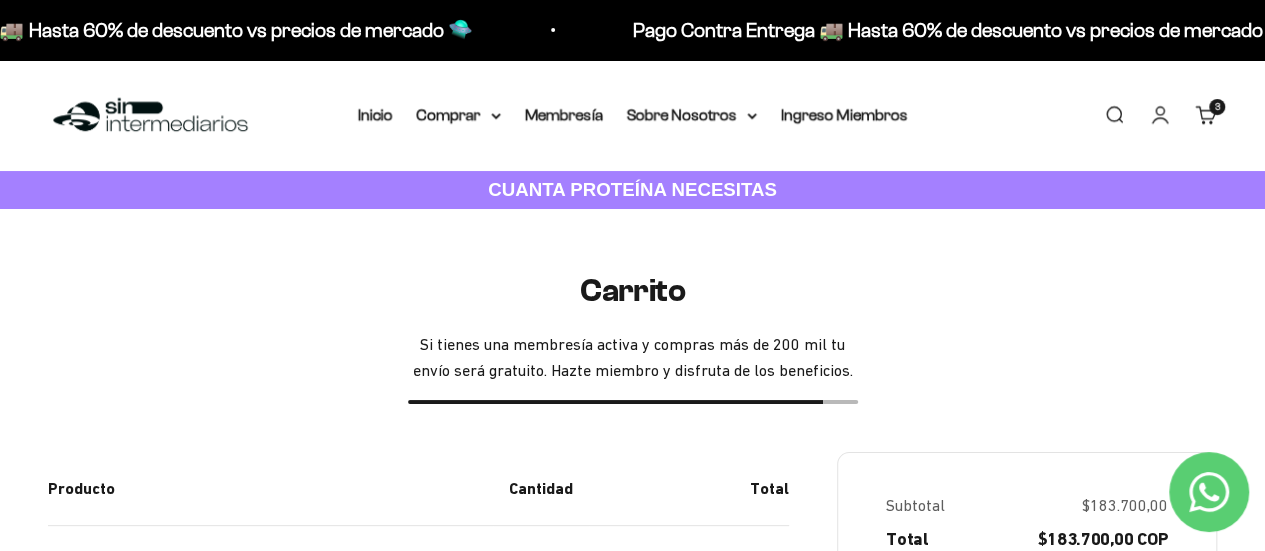 click at bounding box center (150, 115) 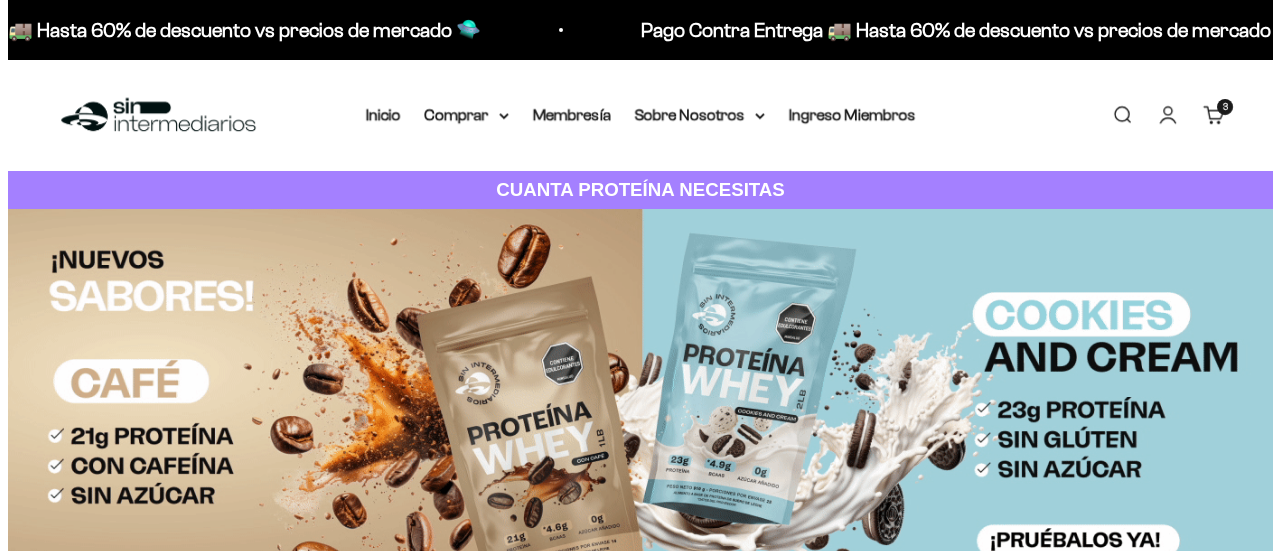 scroll, scrollTop: 0, scrollLeft: 0, axis: both 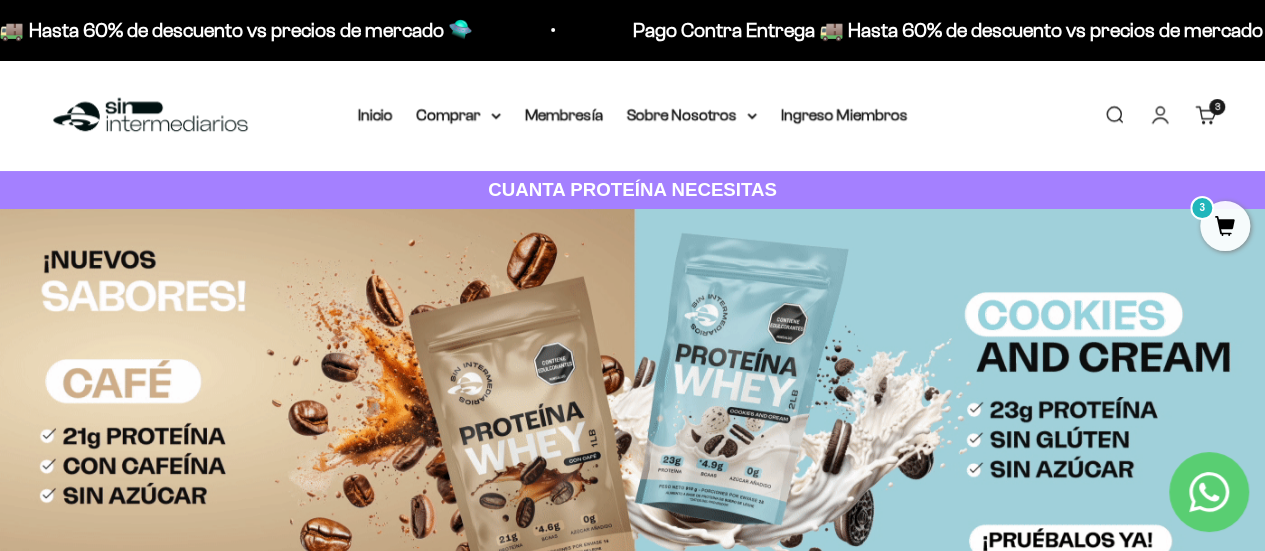 click on "Carrito
3 artículos
3" at bounding box center (1206, 115) 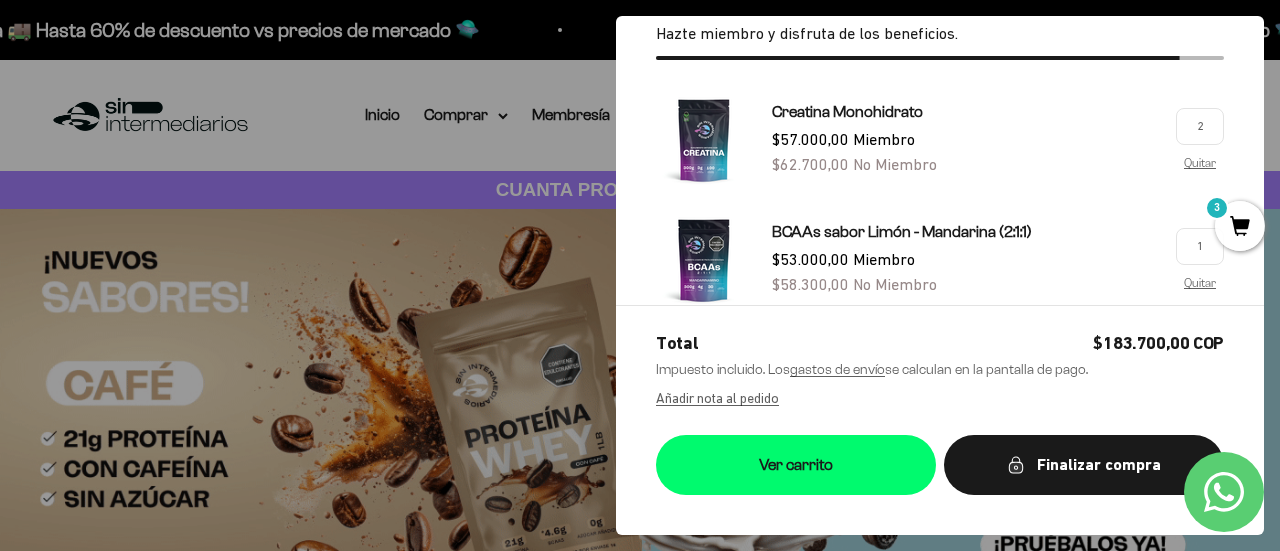 scroll, scrollTop: 0, scrollLeft: 0, axis: both 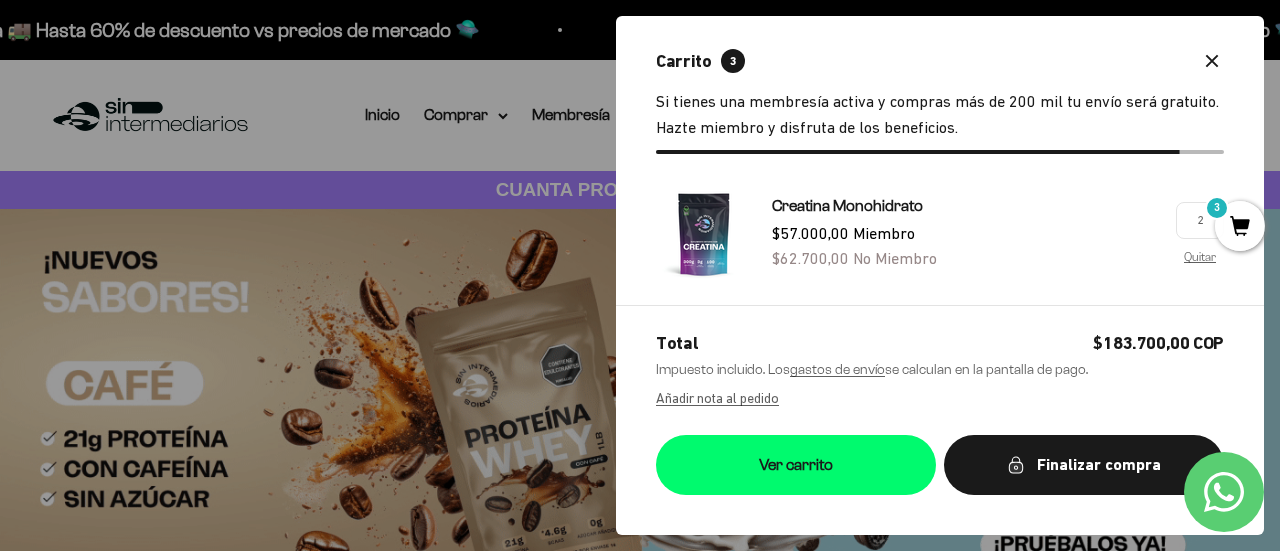 click 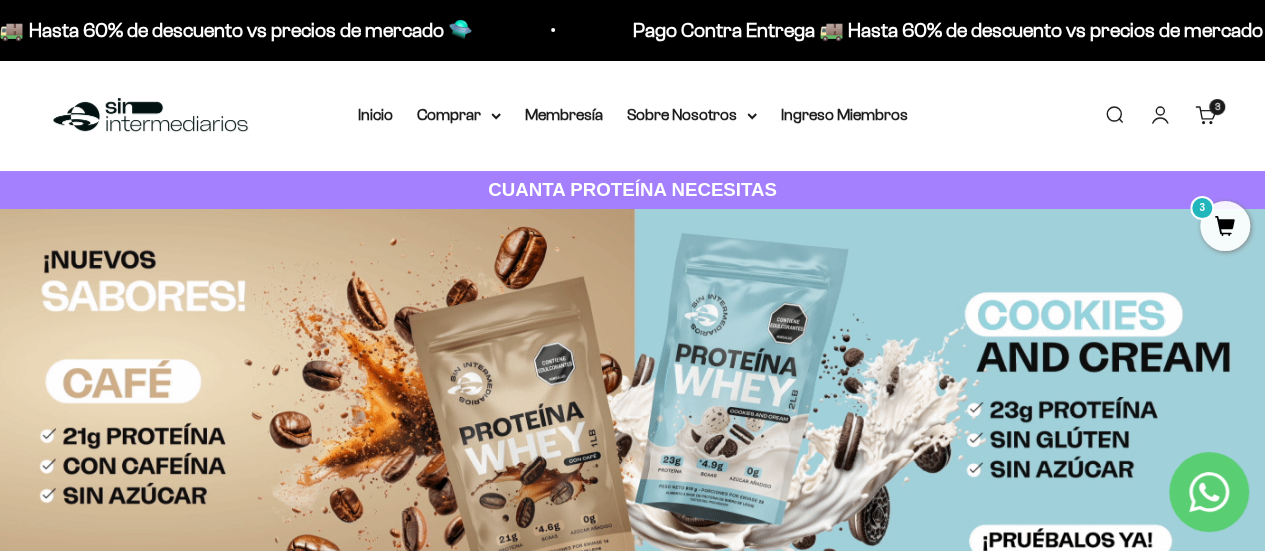 click on "3 artículos
3" at bounding box center (1217, 107) 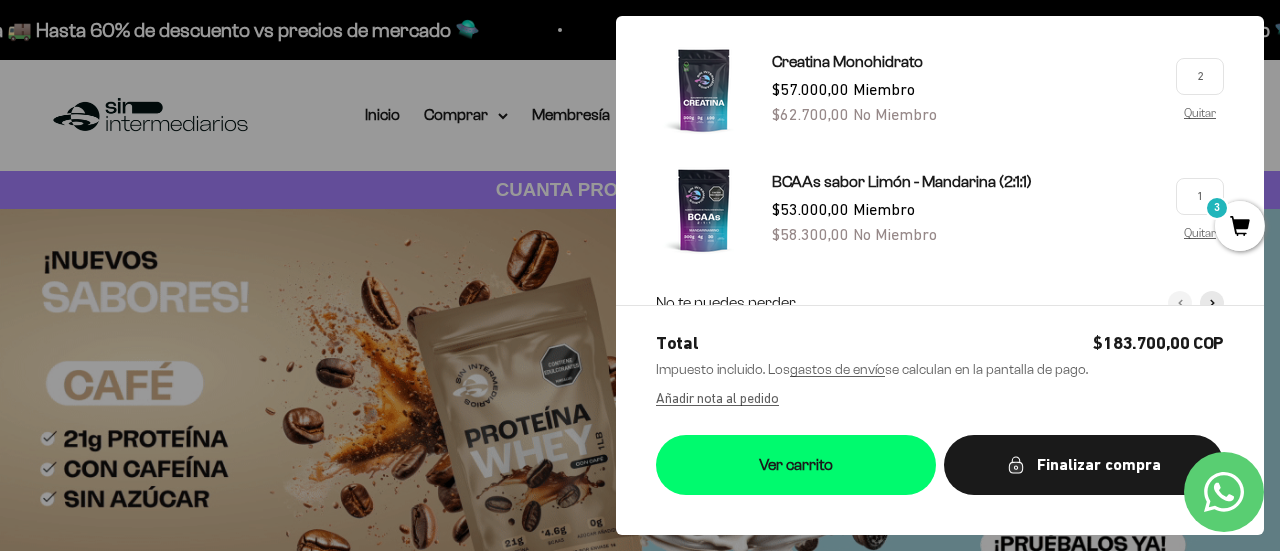 scroll, scrollTop: 200, scrollLeft: 0, axis: vertical 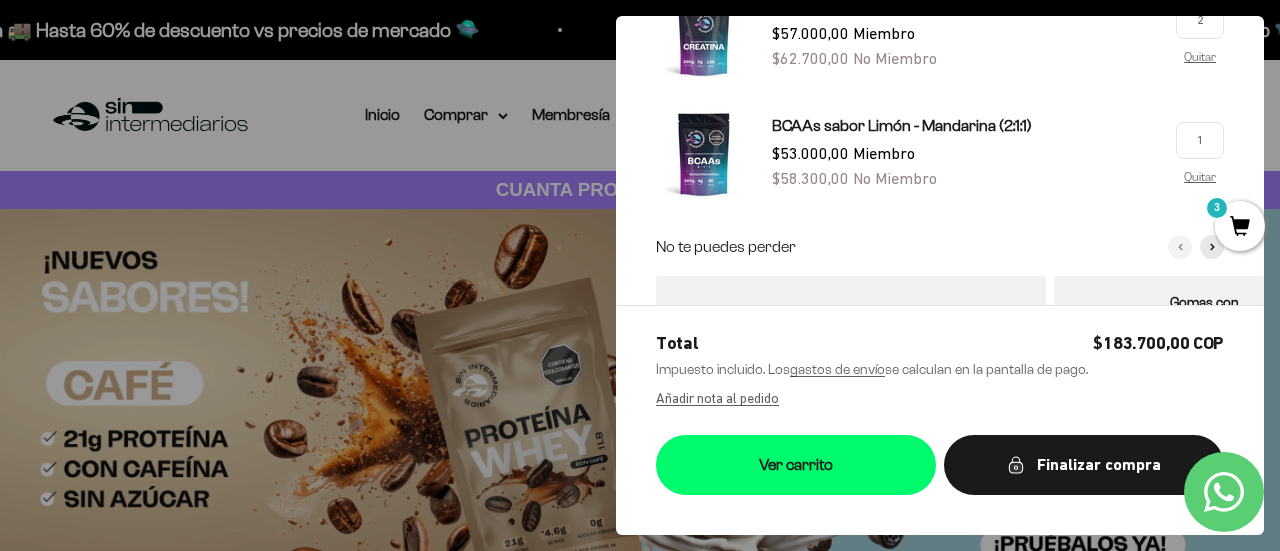 click at bounding box center (704, 154) 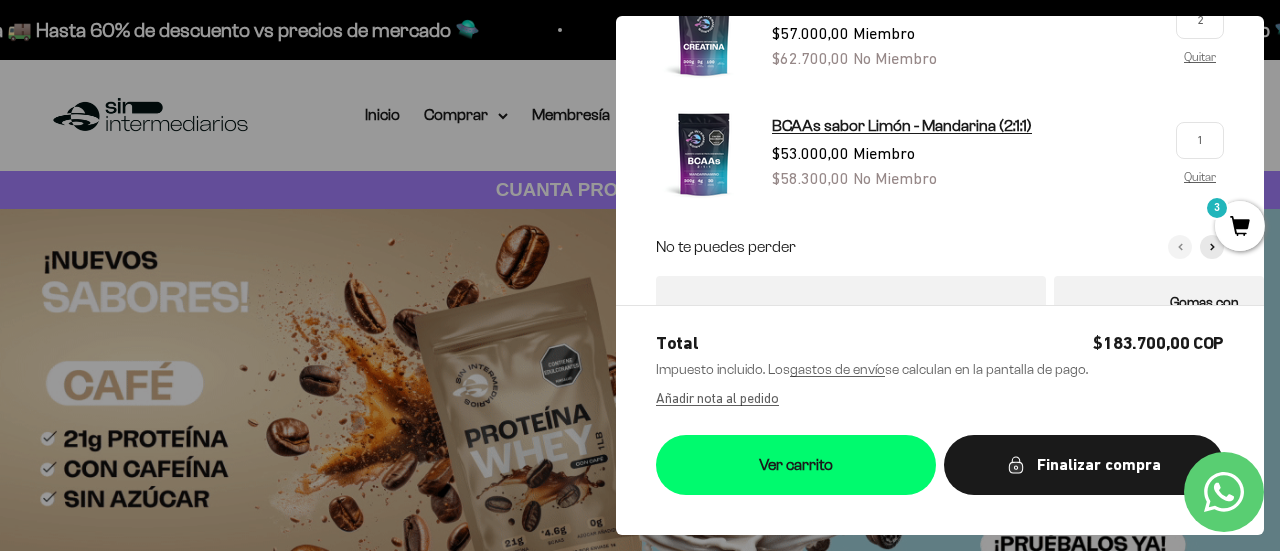 click on "BCAAs sabor Limón - Mandarina (2:1:1)" at bounding box center [902, 125] 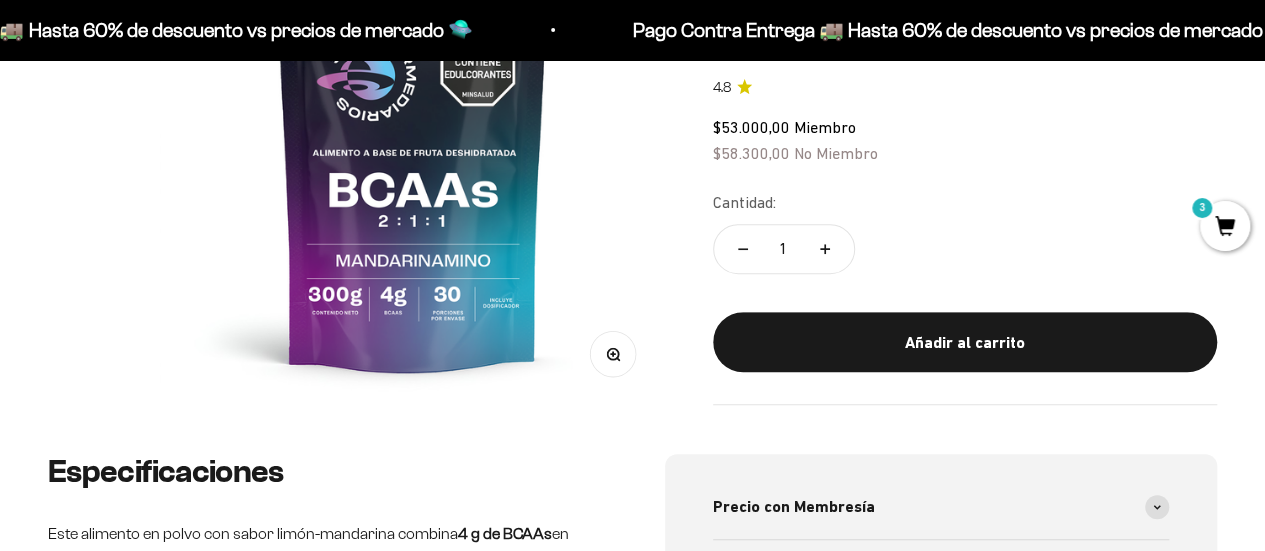 scroll, scrollTop: 442, scrollLeft: 0, axis: vertical 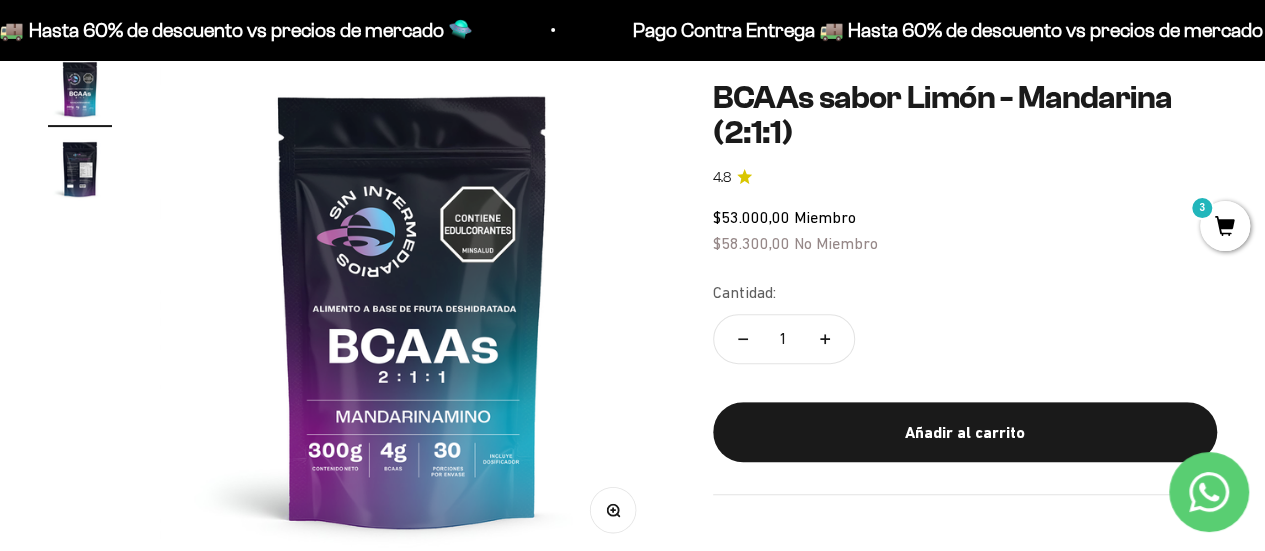click at bounding box center [80, 169] 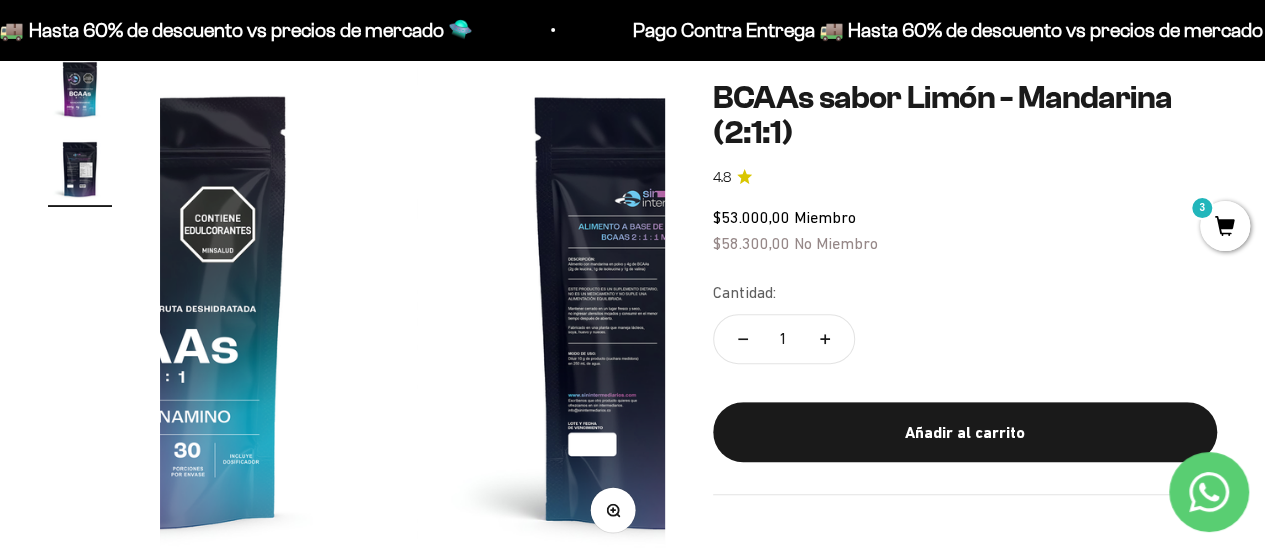 scroll, scrollTop: 0, scrollLeft: 516, axis: horizontal 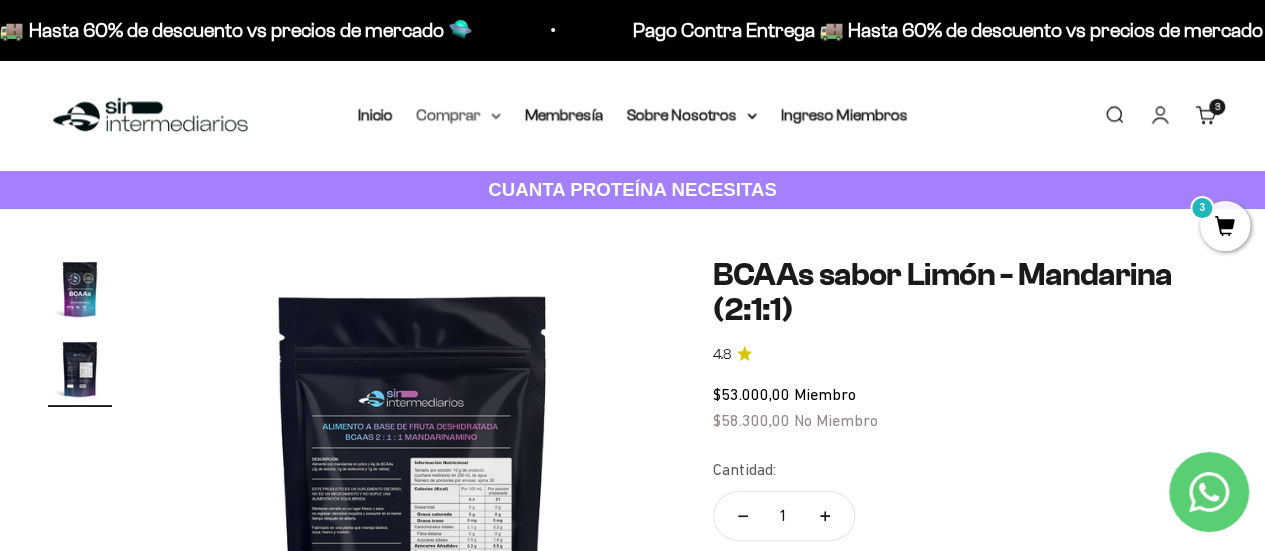 click on "Comprar" at bounding box center [459, 115] 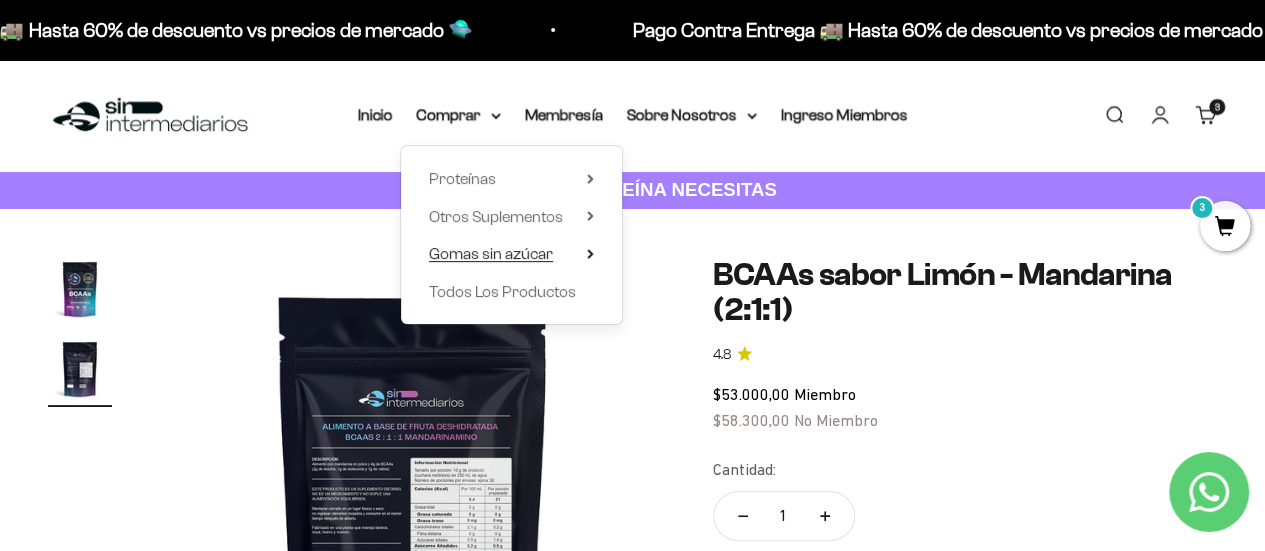 click on "Gomas sin azúcar" at bounding box center (491, 253) 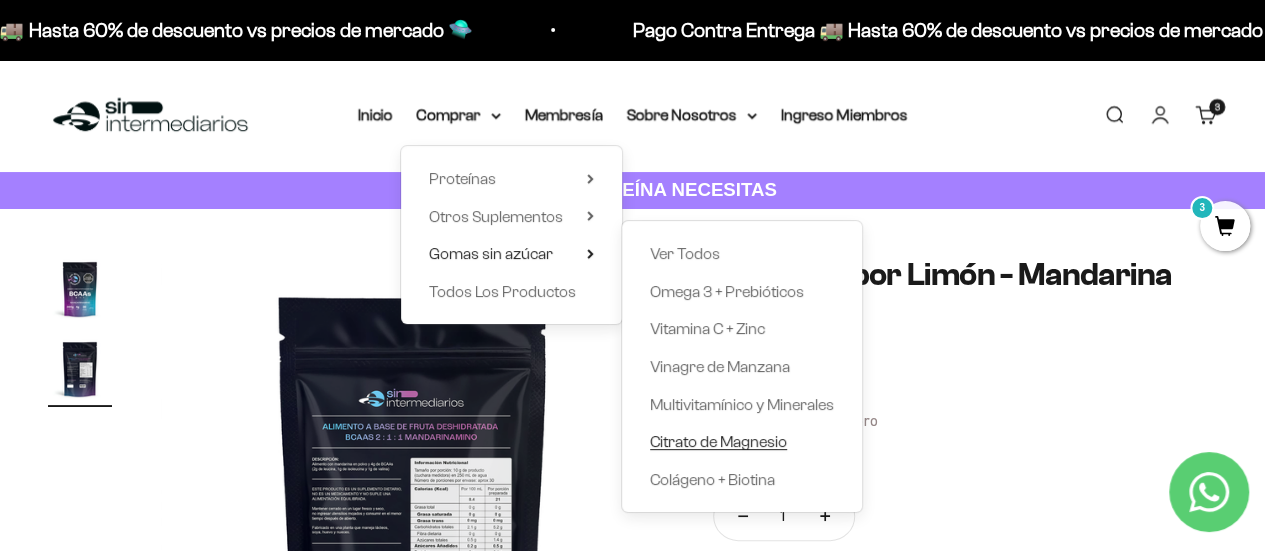 click on "Citrato de Magnesio" at bounding box center (718, 441) 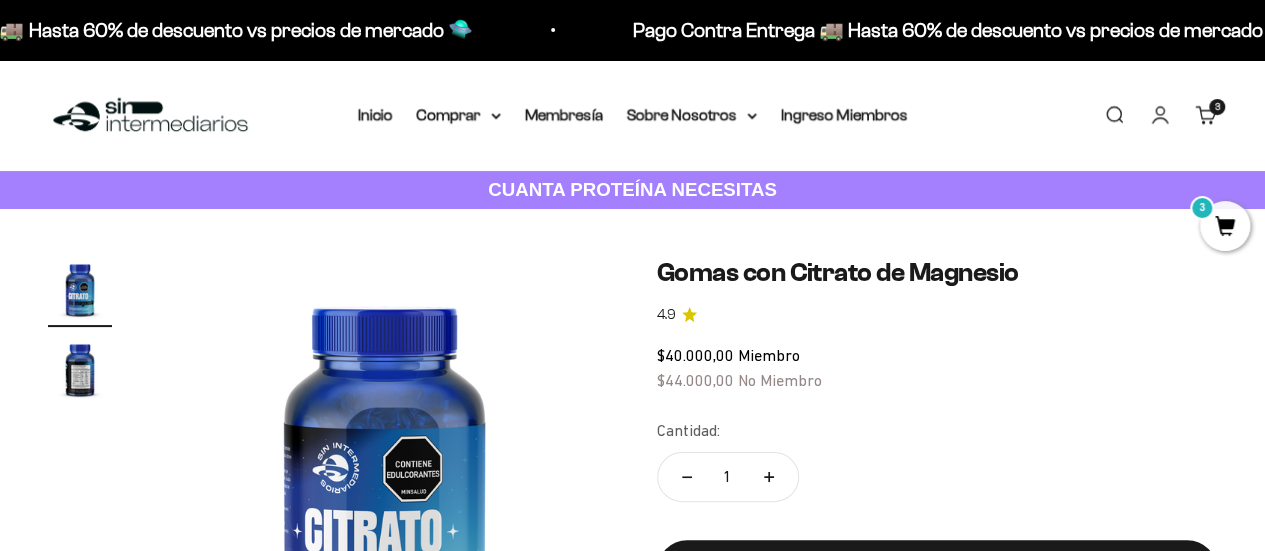 scroll, scrollTop: 175, scrollLeft: 0, axis: vertical 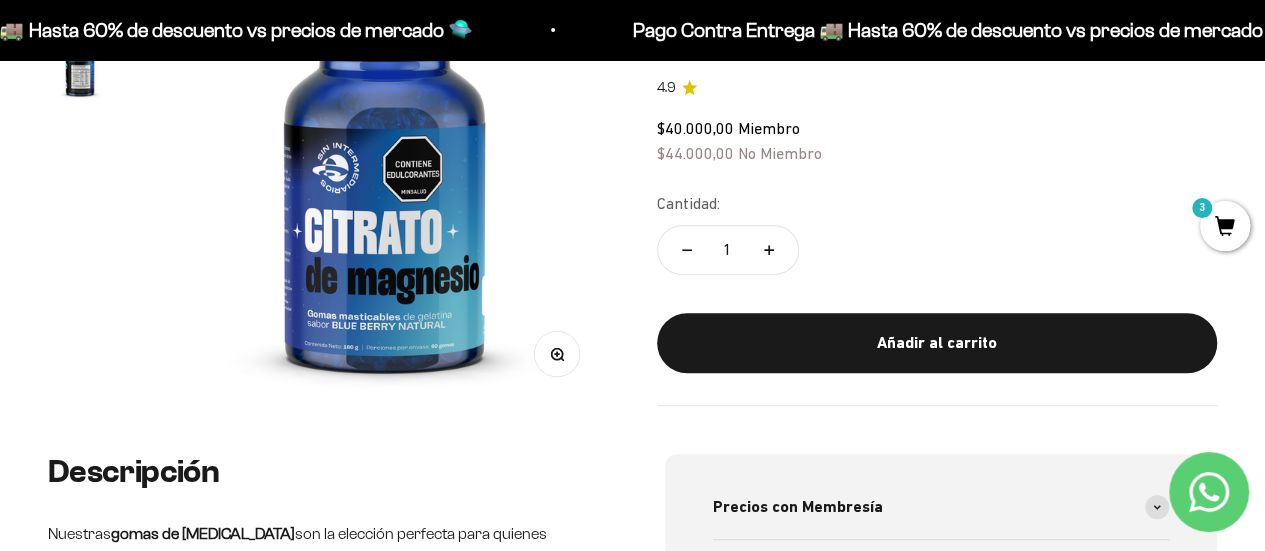 click at bounding box center [80, 69] 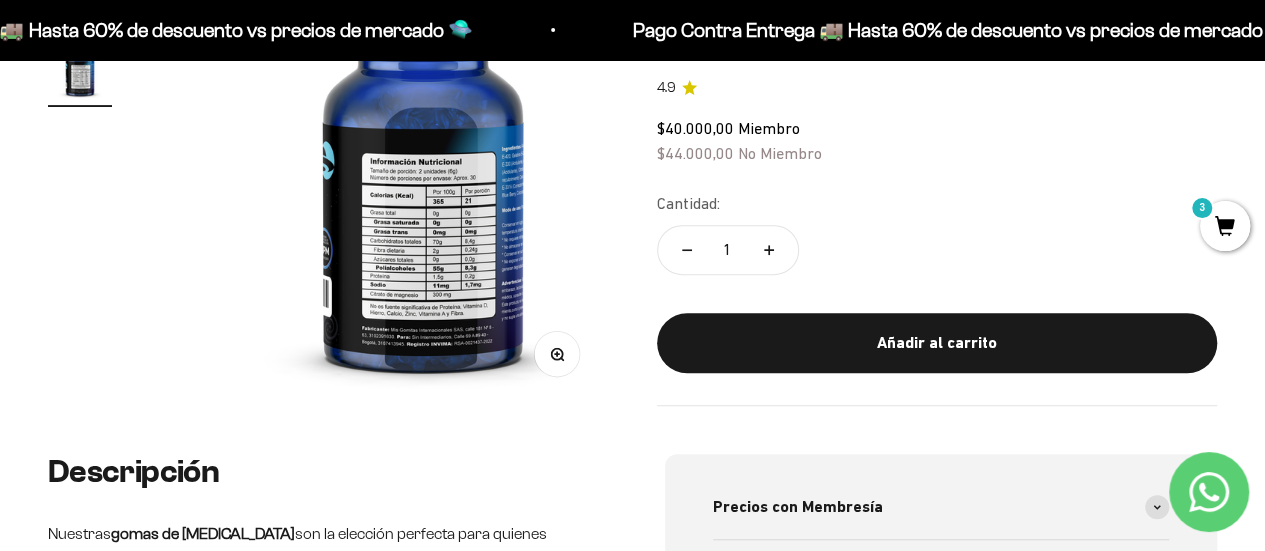 scroll, scrollTop: 0, scrollLeft: 460, axis: horizontal 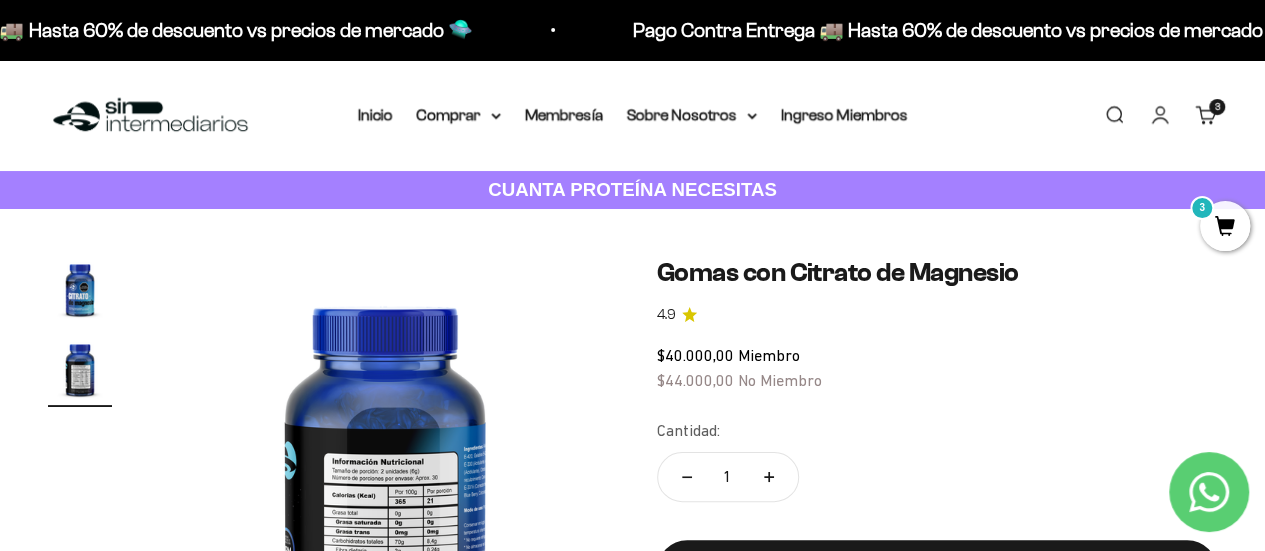 click at bounding box center [150, 115] 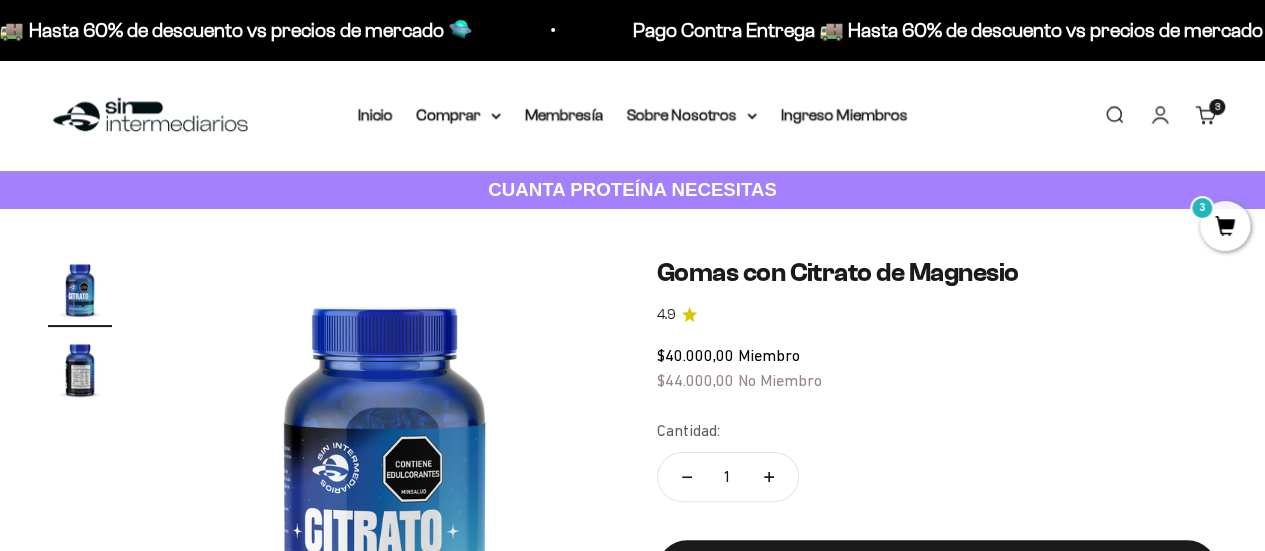 scroll, scrollTop: 200, scrollLeft: 0, axis: vertical 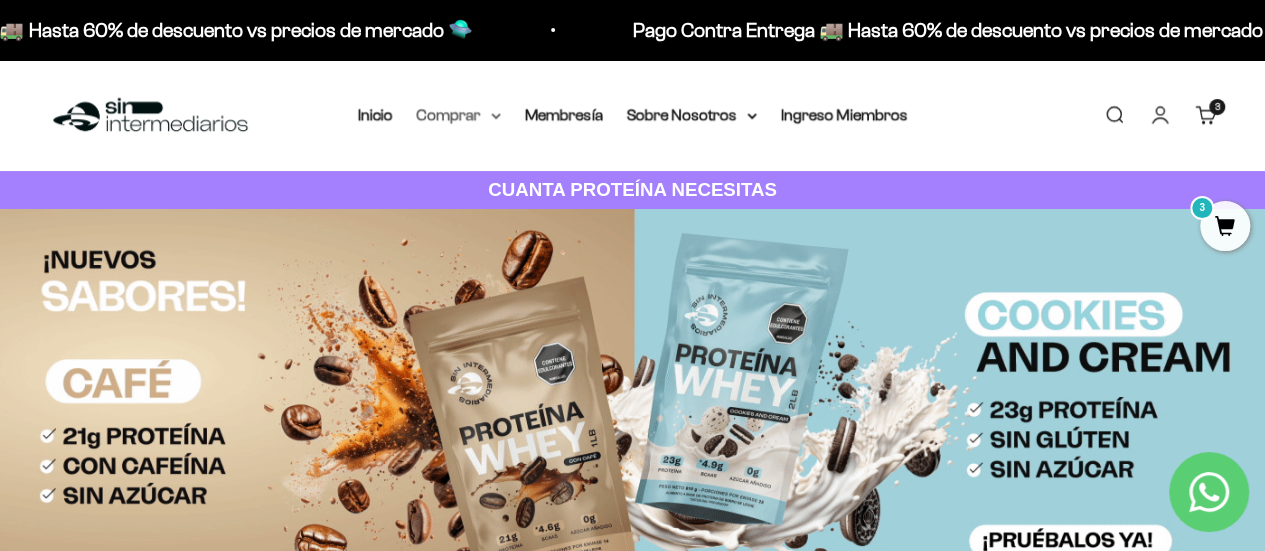 click on "Comprar" at bounding box center (459, 115) 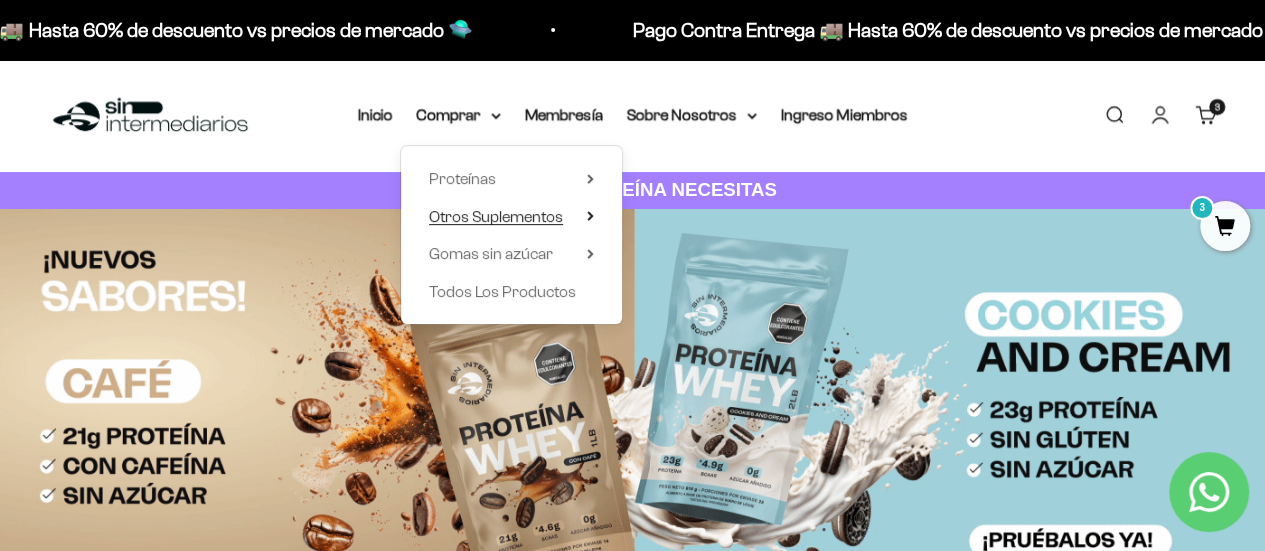 click on "Otros Suplementos" at bounding box center (496, 216) 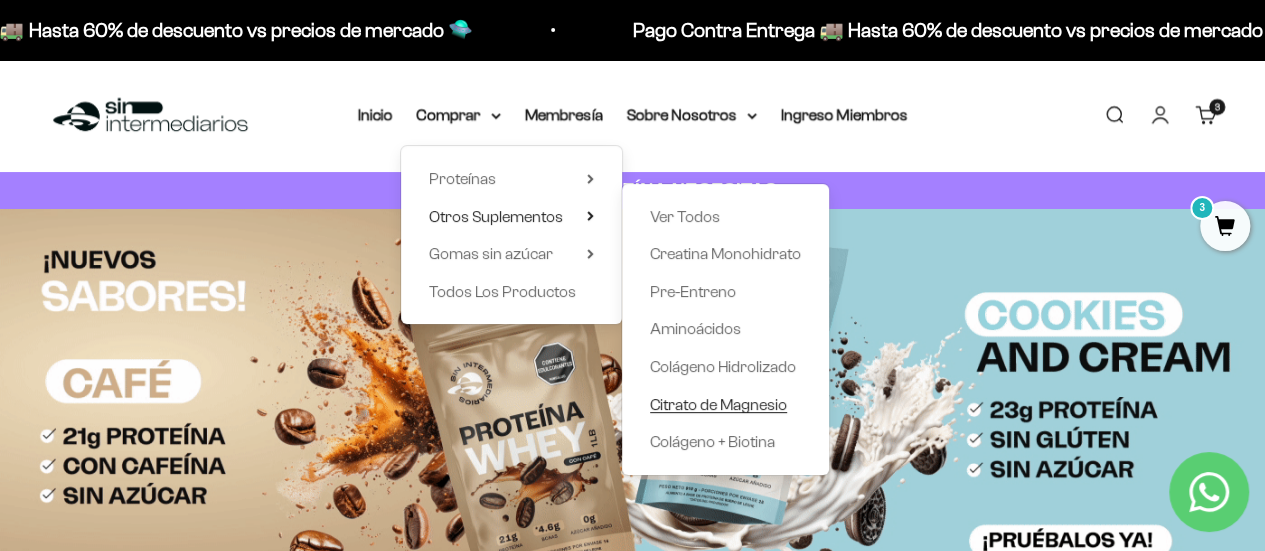 click on "Citrato de Magnesio" at bounding box center [718, 404] 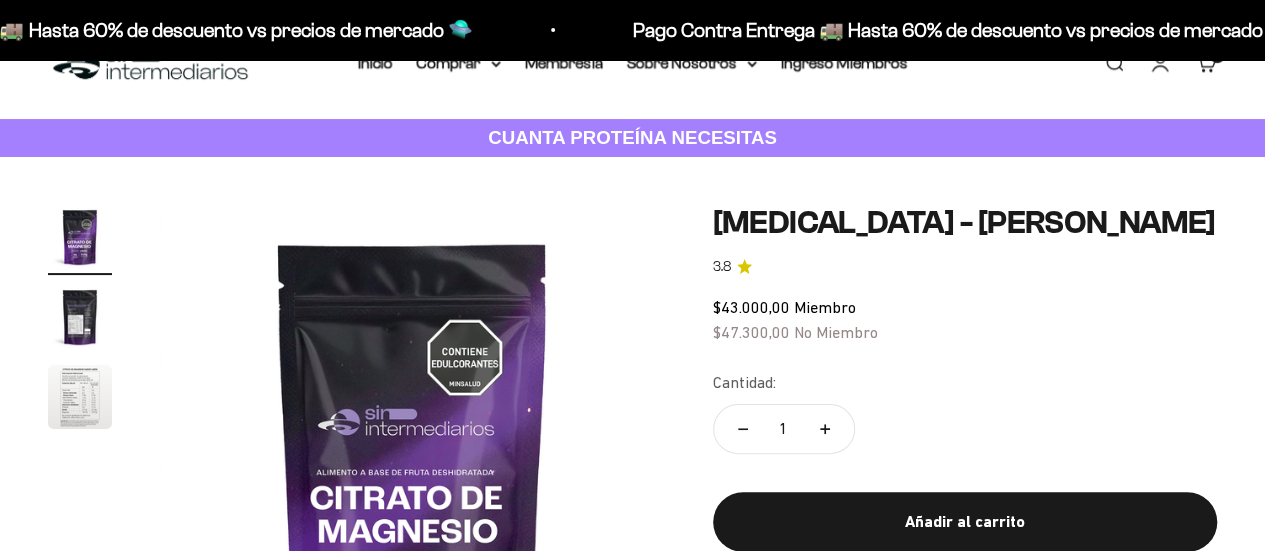 scroll, scrollTop: 300, scrollLeft: 0, axis: vertical 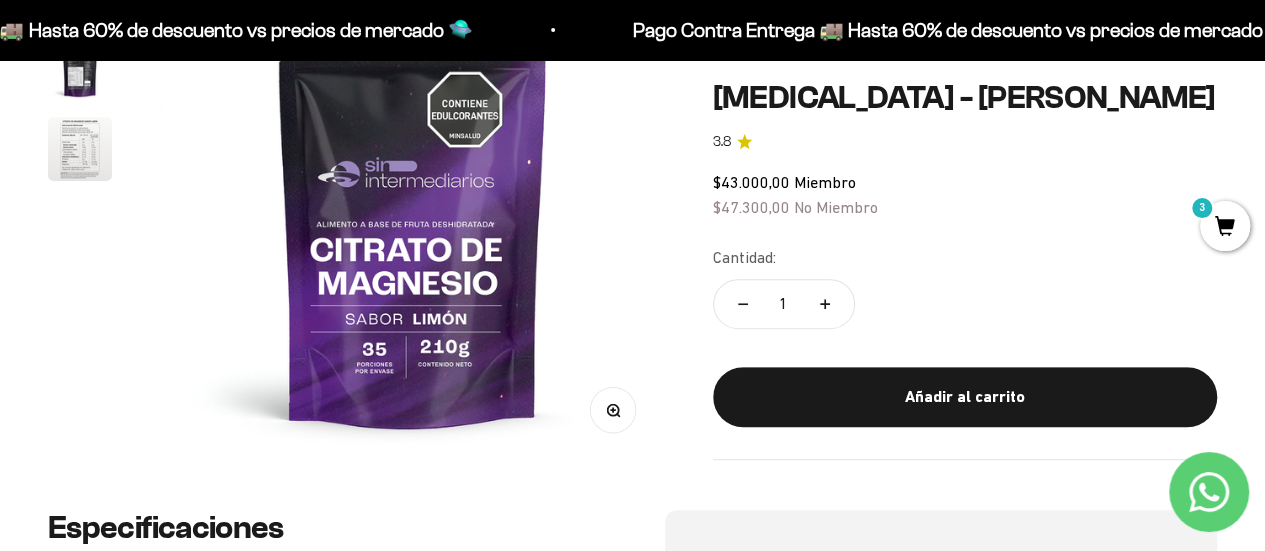 drag, startPoint x: 479, startPoint y: 263, endPoint x: 102, endPoint y: 165, distance: 389.5292 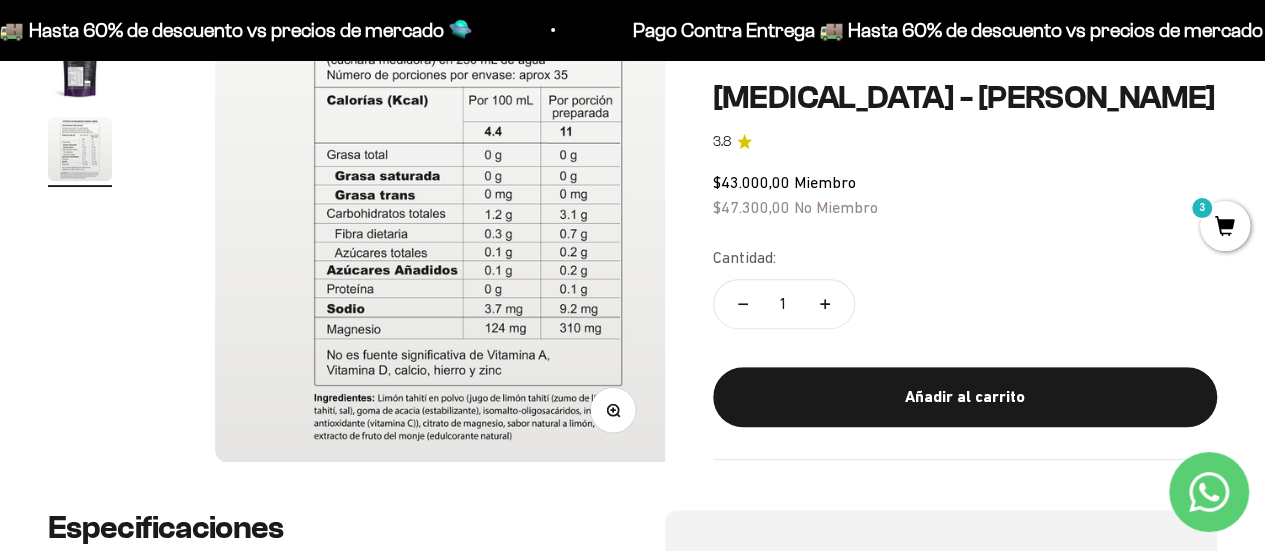 scroll, scrollTop: 0, scrollLeft: 1032, axis: horizontal 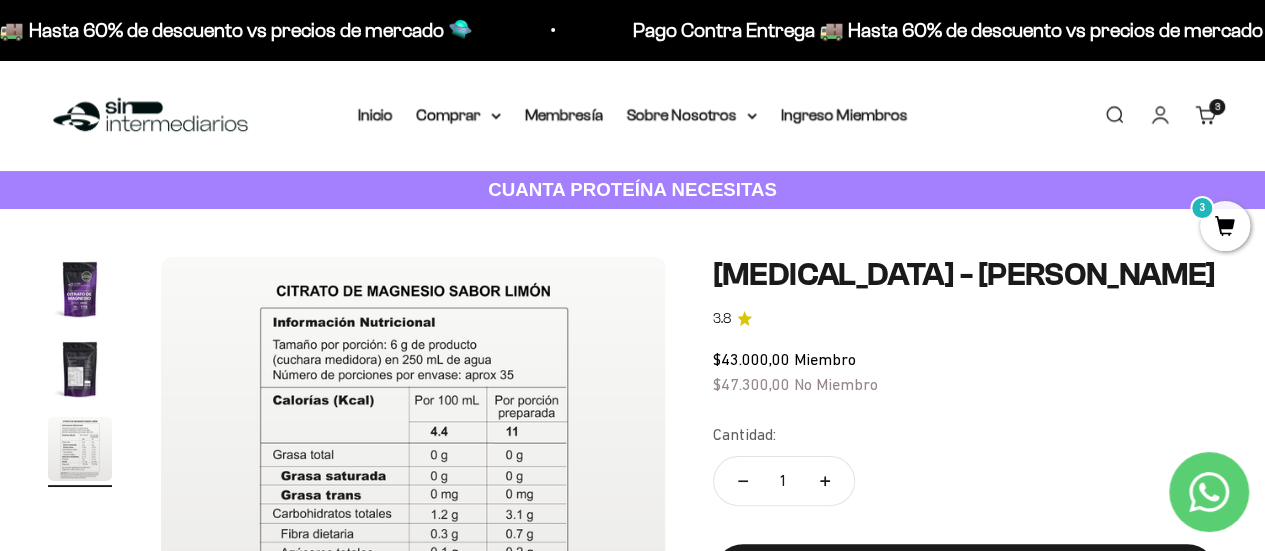 click on "Zoom
Ir al artículo 1
Ir al artículo 2
Ir al artículo 3
Citrato de Magnesio - Sabor Limón 3.8
$43.000,00   Miembro $47.300,00   No Miembro
Cantidad:
1
Añadir al carrito" at bounding box center (632, 509) 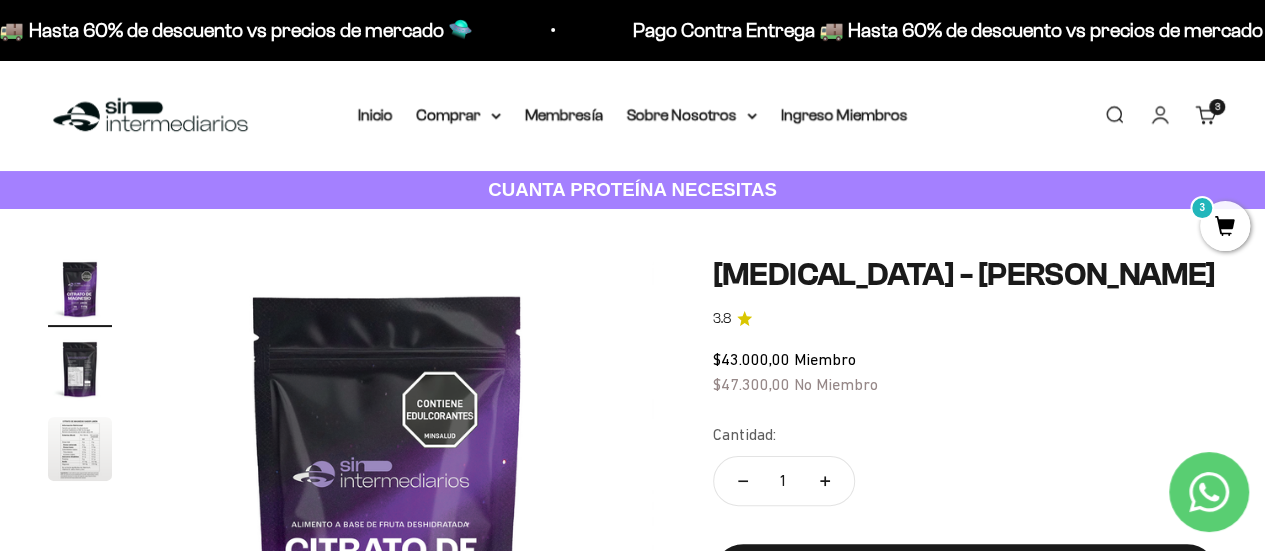 scroll, scrollTop: 0, scrollLeft: 0, axis: both 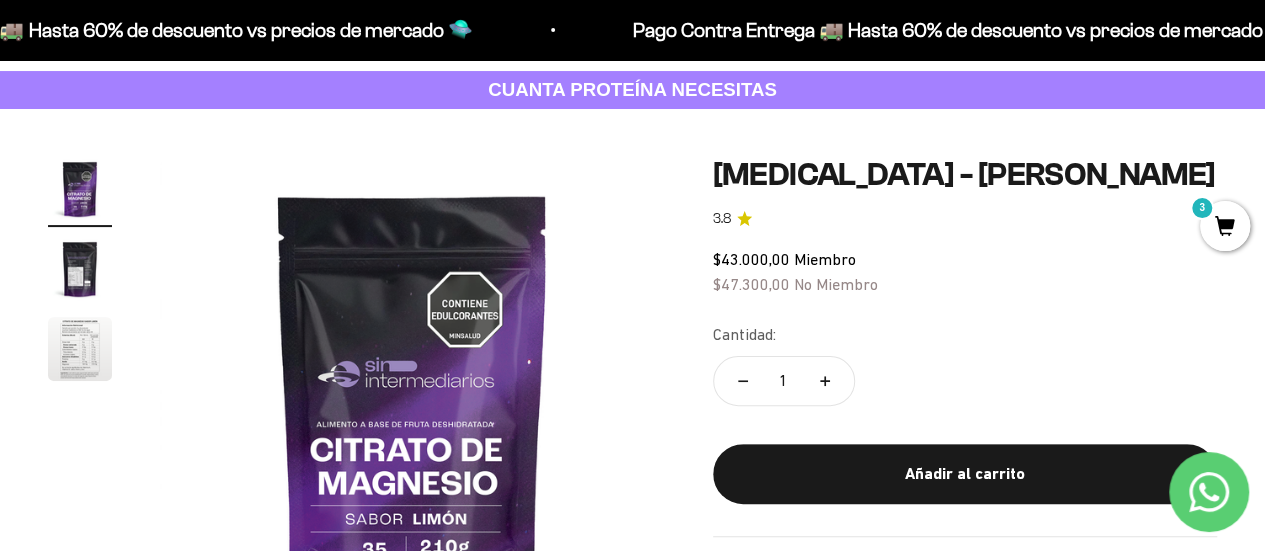click 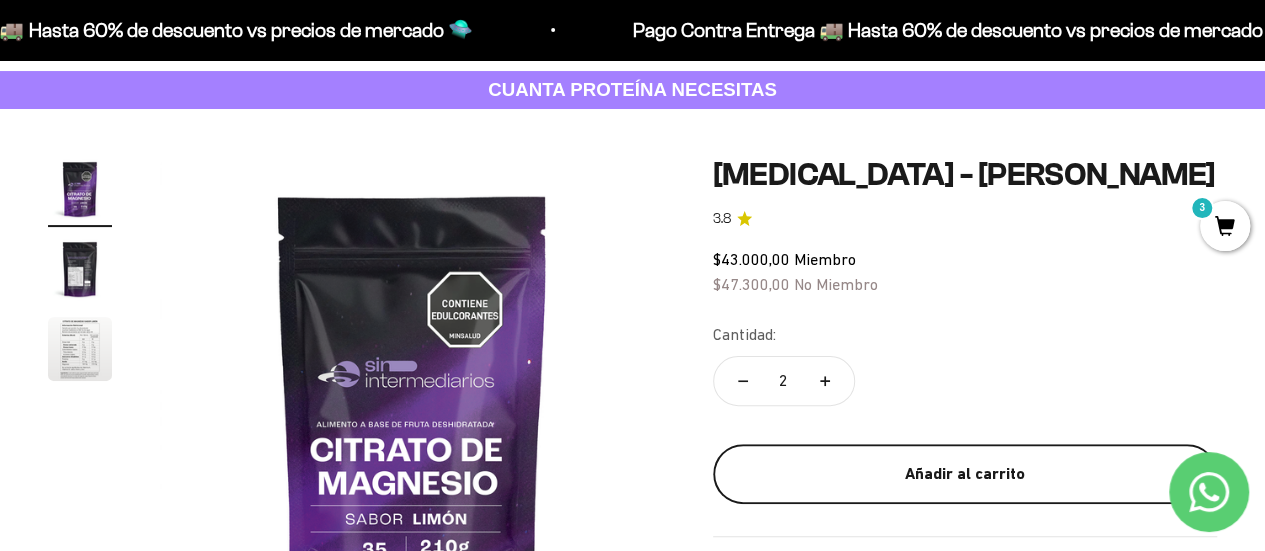 click on "Añadir al carrito" at bounding box center (965, 474) 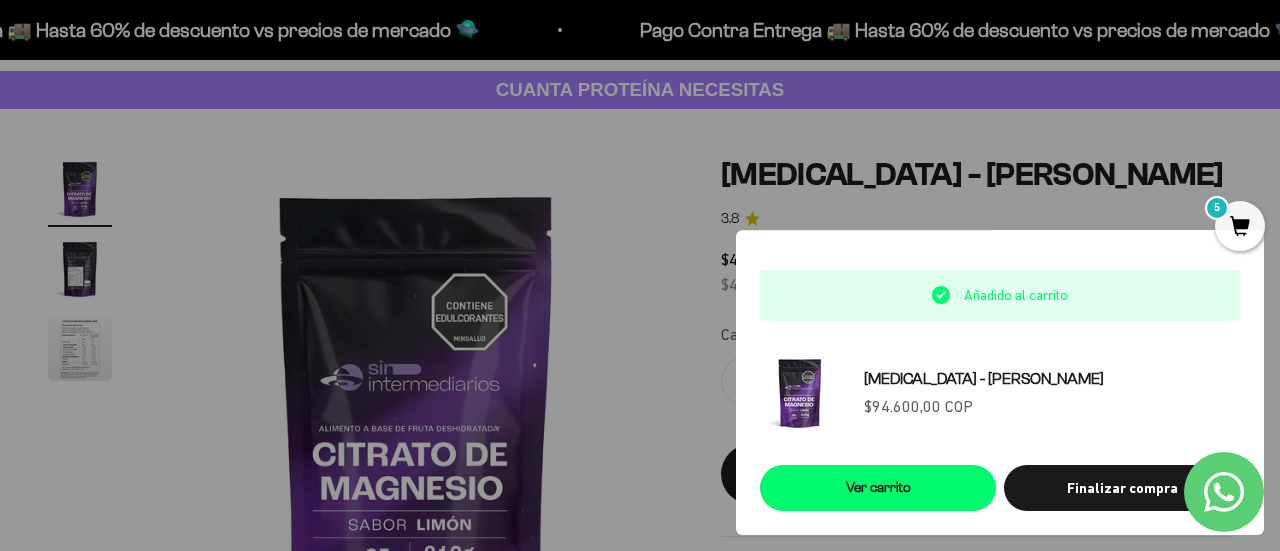 click on "5" at bounding box center [1240, 226] 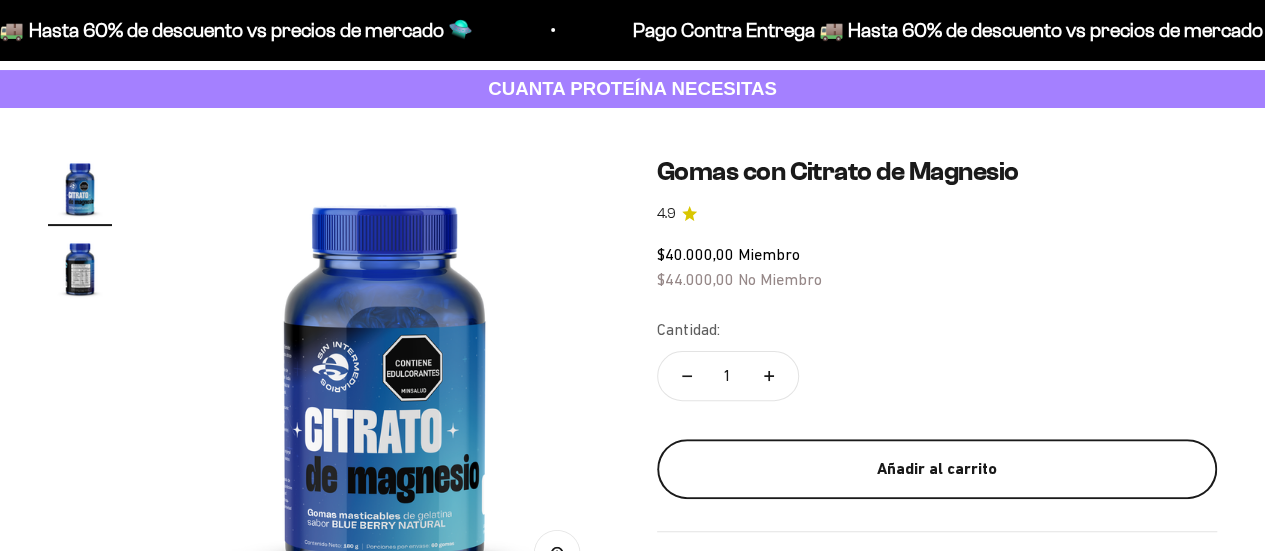 scroll, scrollTop: 200, scrollLeft: 0, axis: vertical 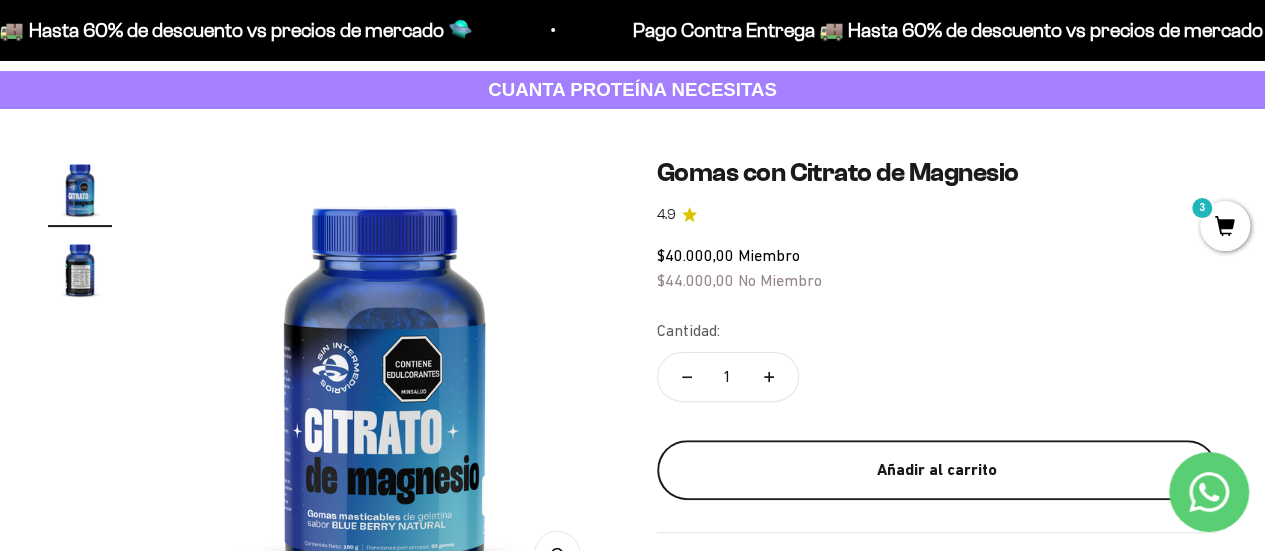 click on "Añadir al carrito" at bounding box center (937, 470) 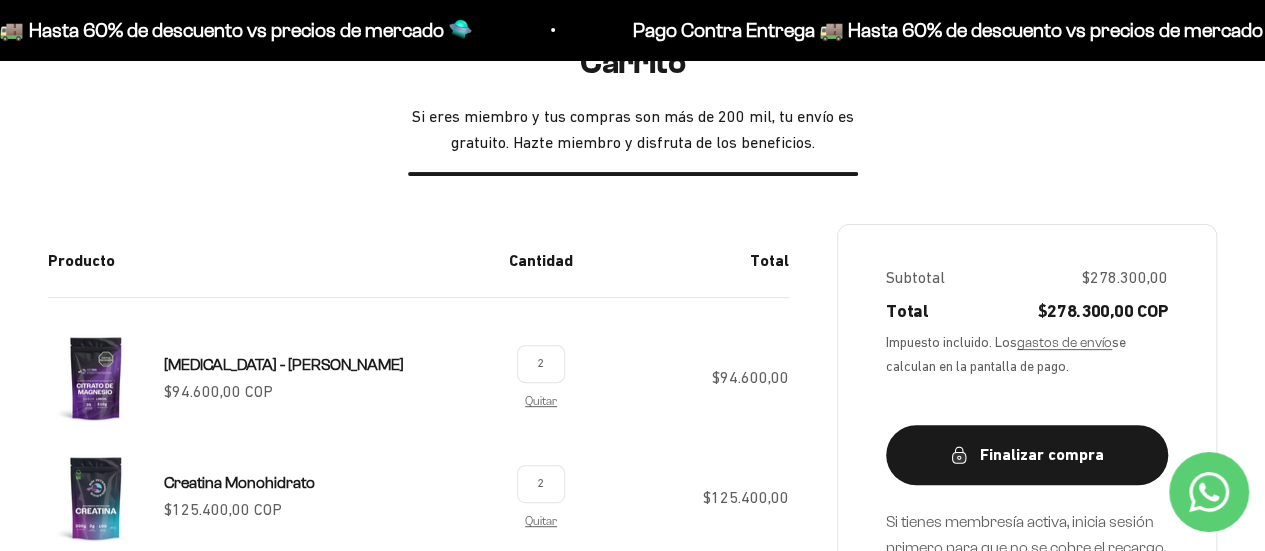scroll, scrollTop: 400, scrollLeft: 0, axis: vertical 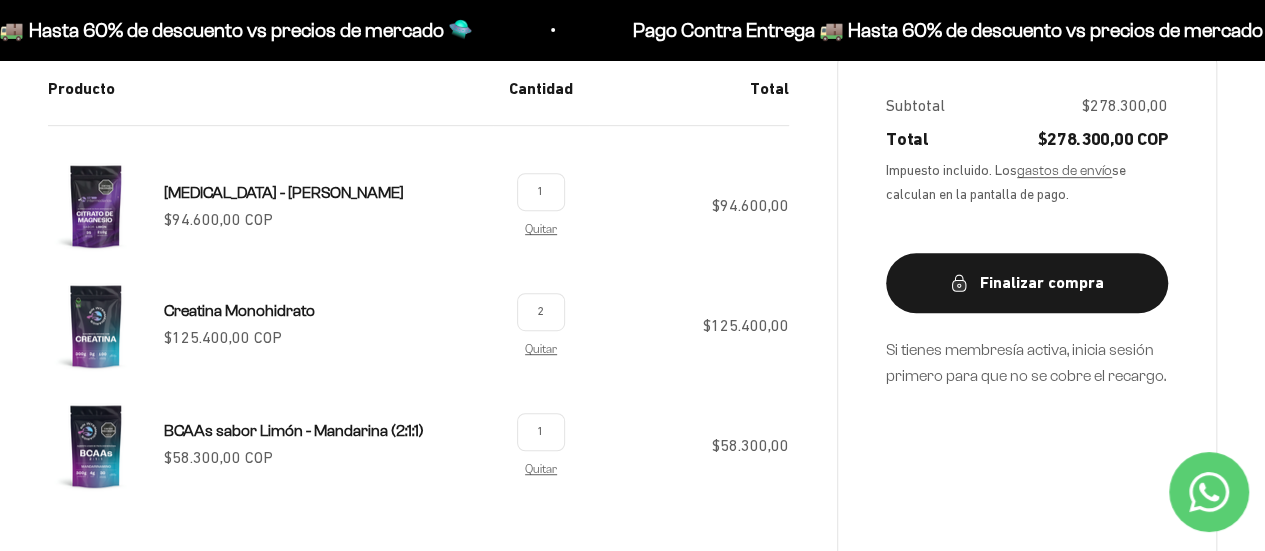 type on "1" 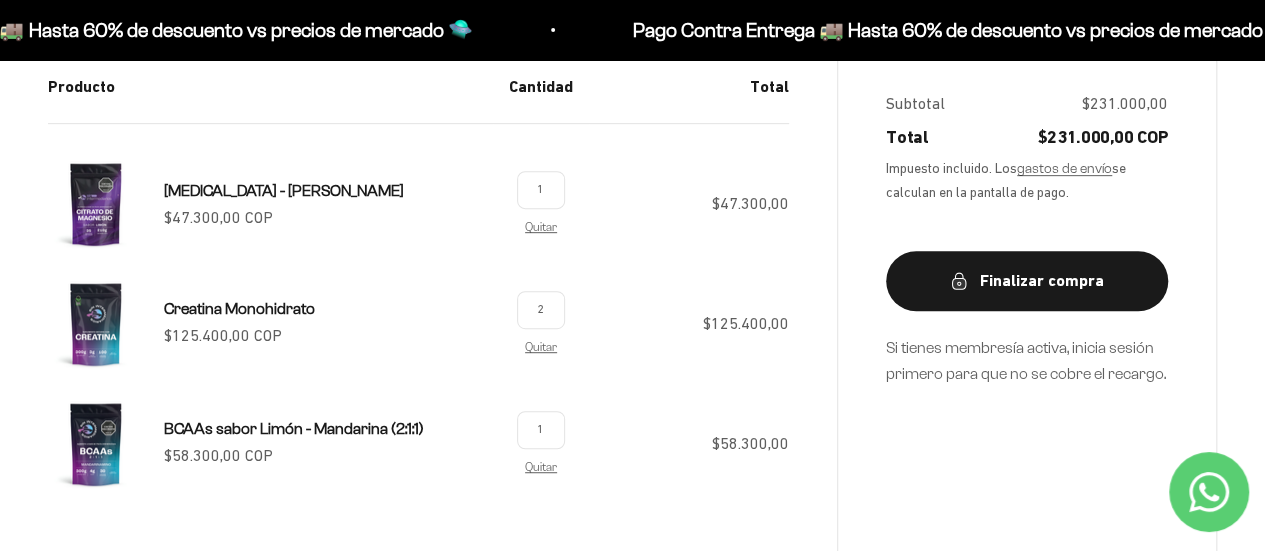 scroll, scrollTop: 400, scrollLeft: 0, axis: vertical 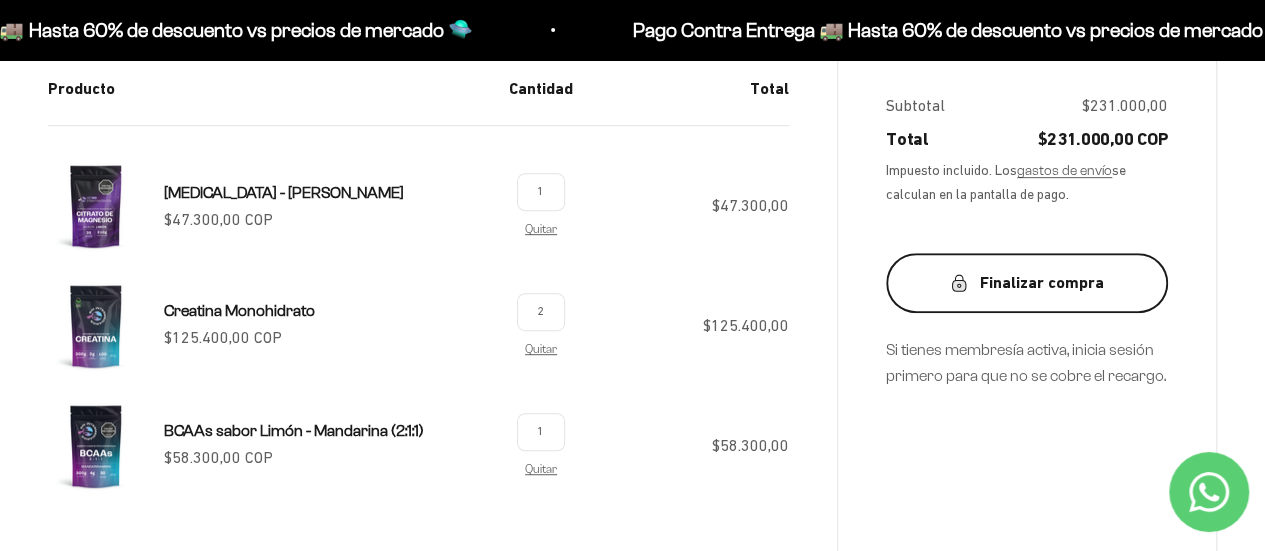 click 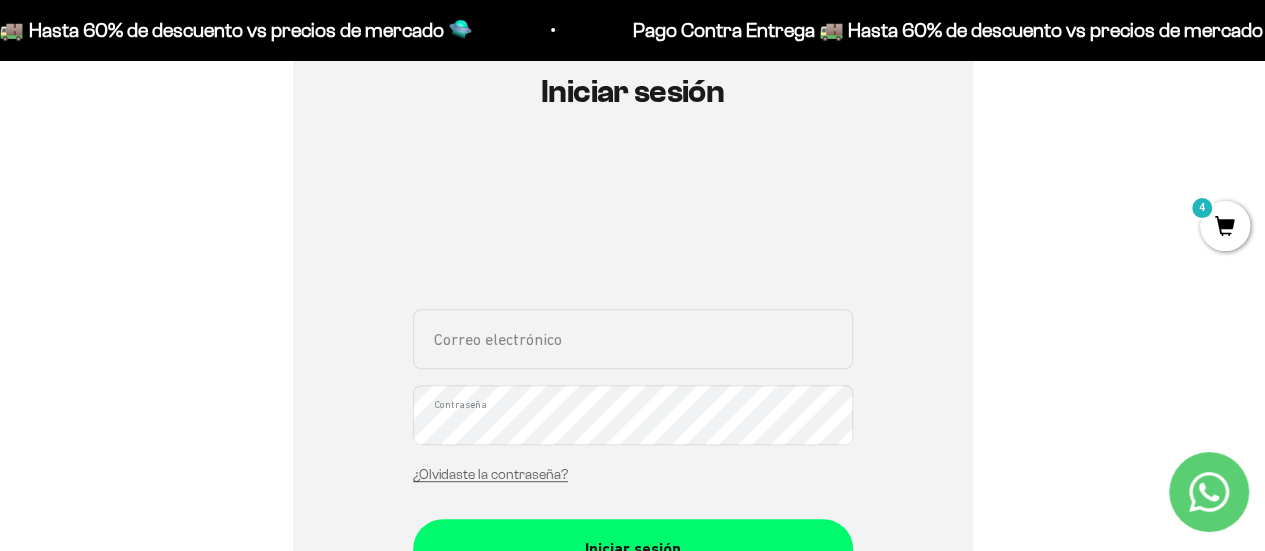 scroll, scrollTop: 200, scrollLeft: 0, axis: vertical 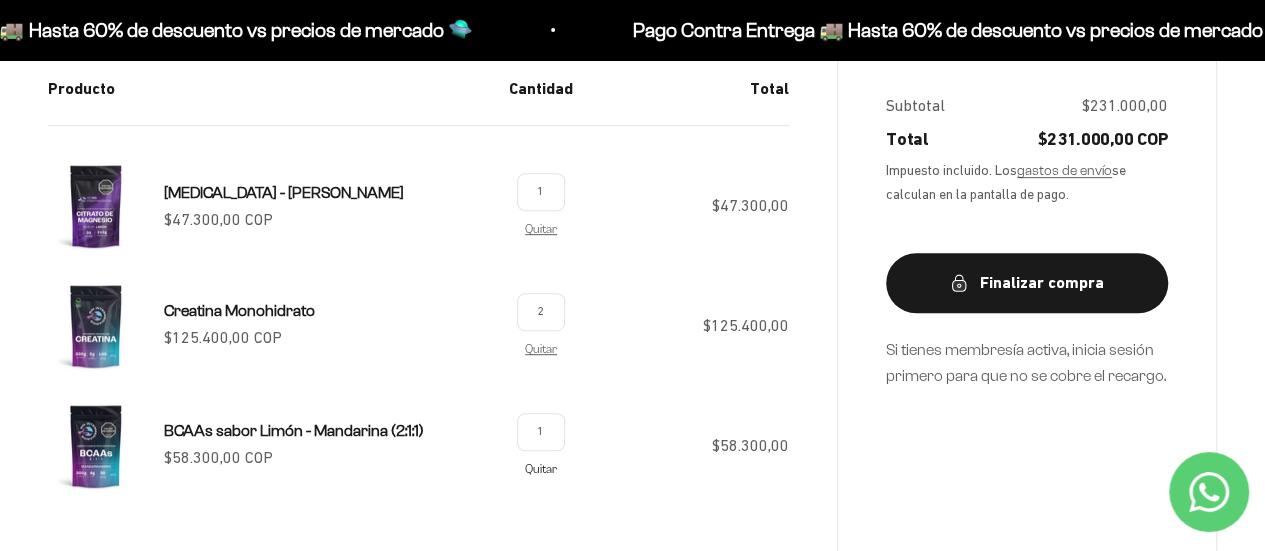 click on "Quitar" at bounding box center (541, 468) 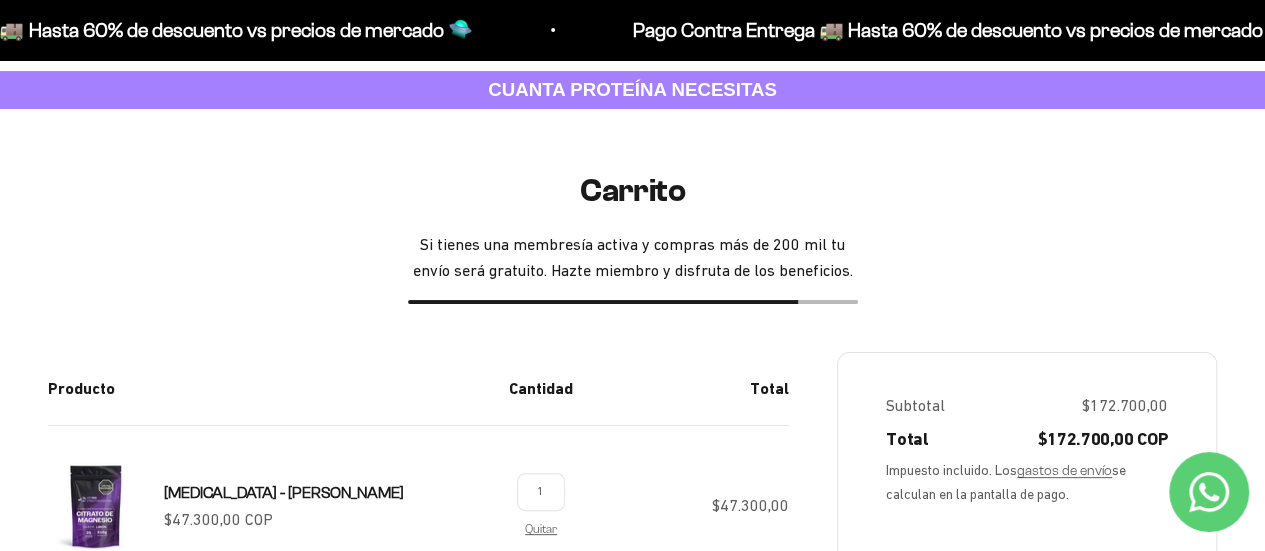 scroll, scrollTop: 0, scrollLeft: 0, axis: both 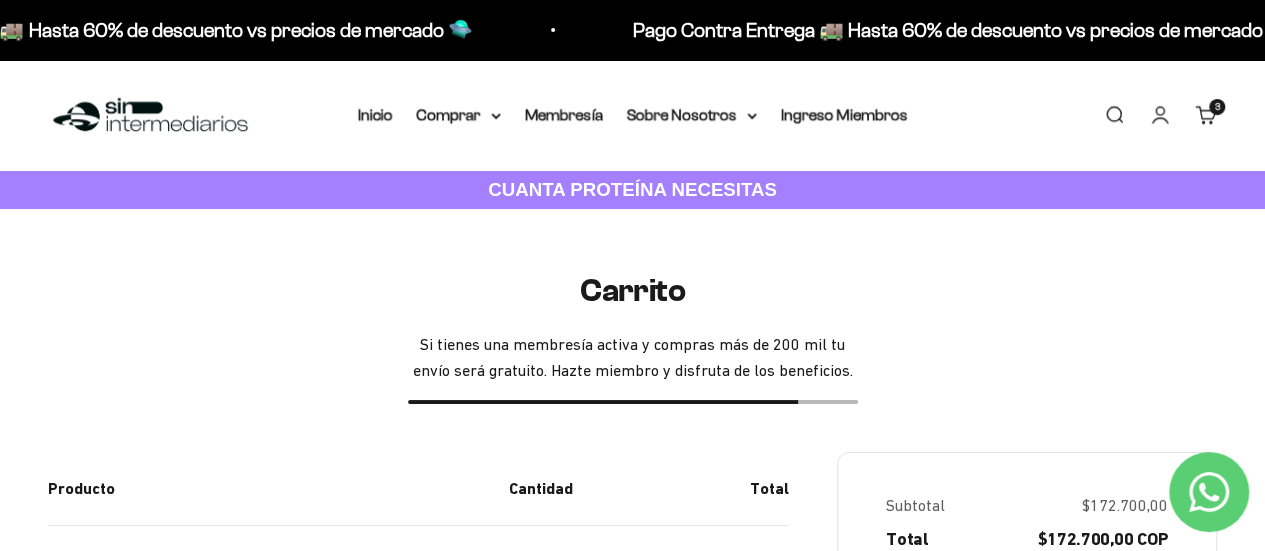 click at bounding box center (150, 115) 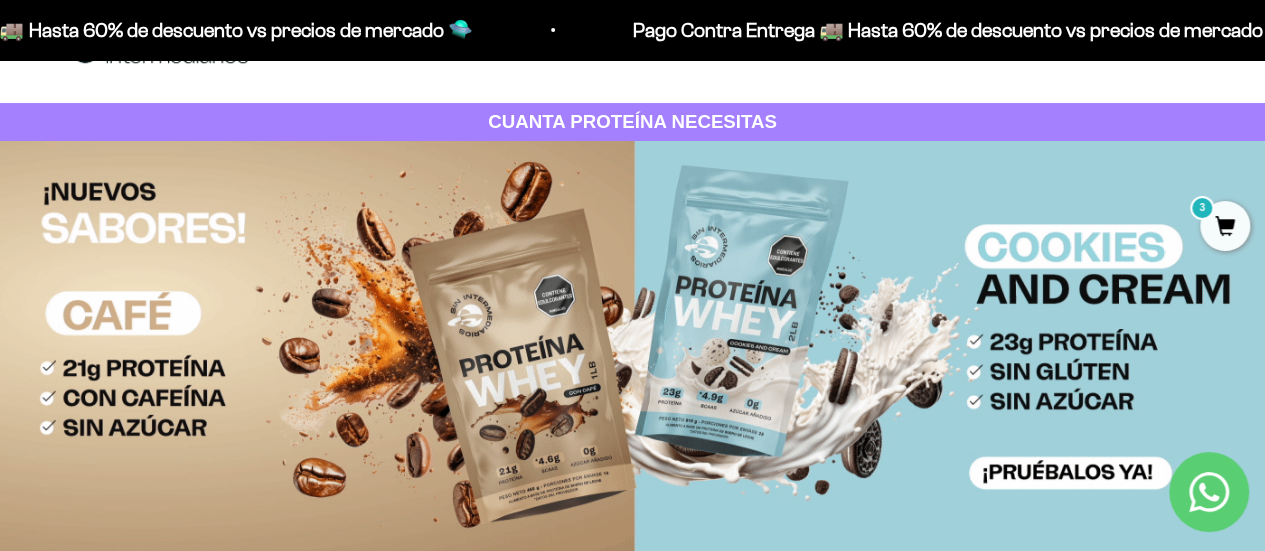 scroll, scrollTop: 100, scrollLeft: 0, axis: vertical 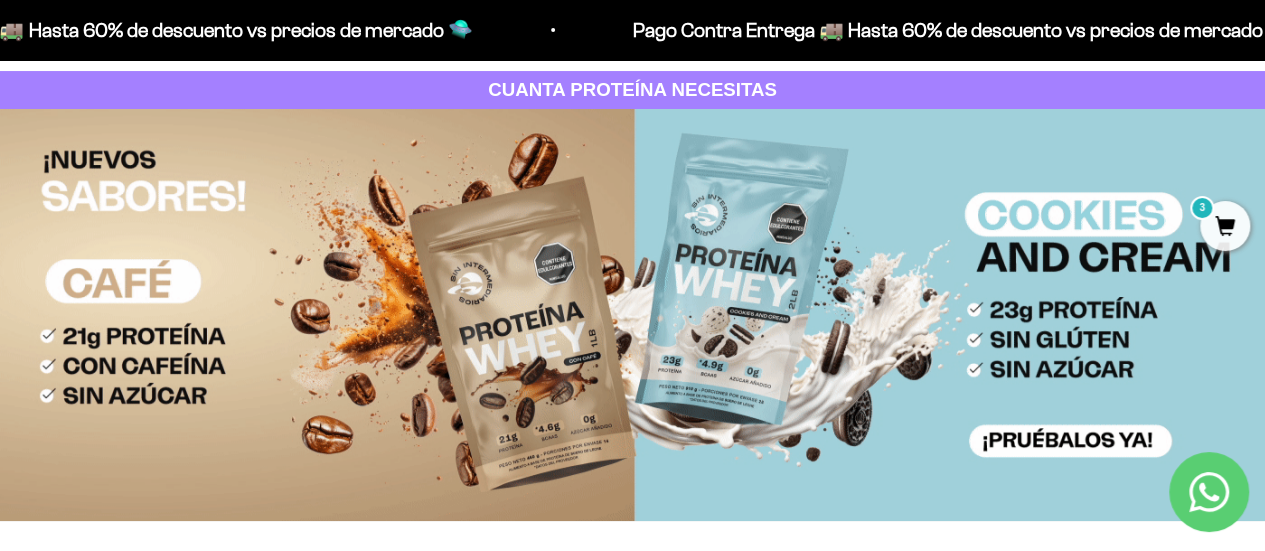 click at bounding box center [632, 315] 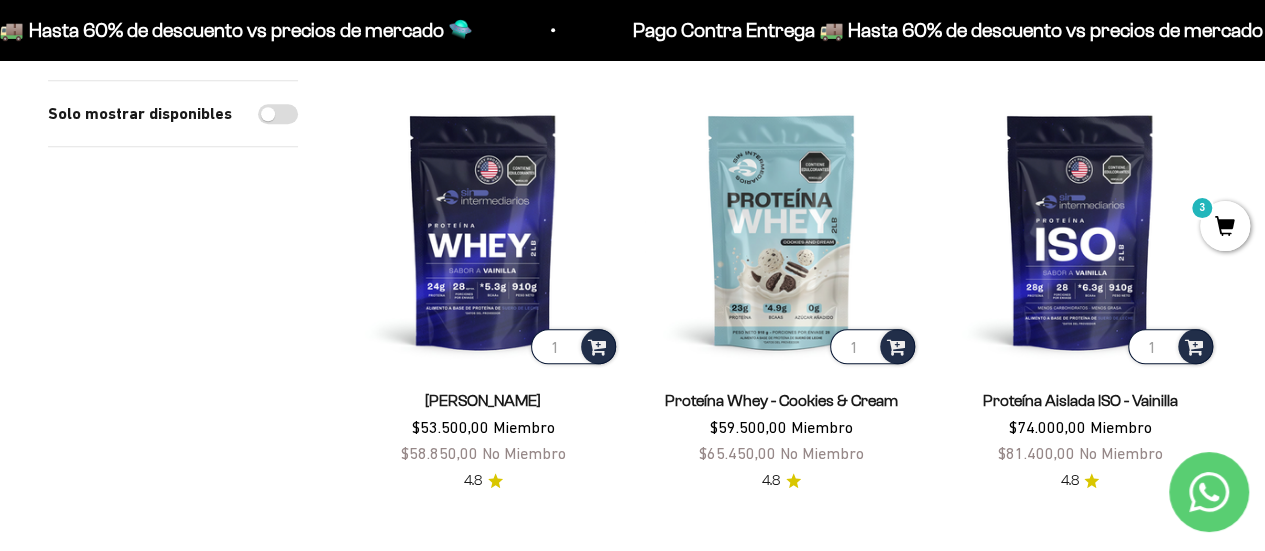 scroll, scrollTop: 700, scrollLeft: 0, axis: vertical 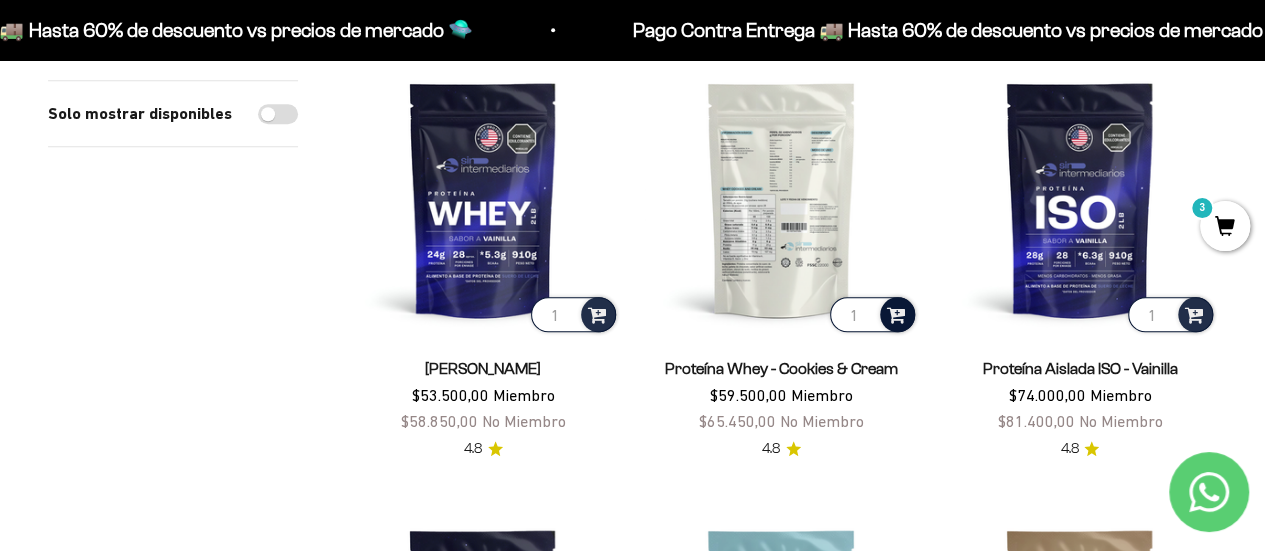 click at bounding box center (896, 313) 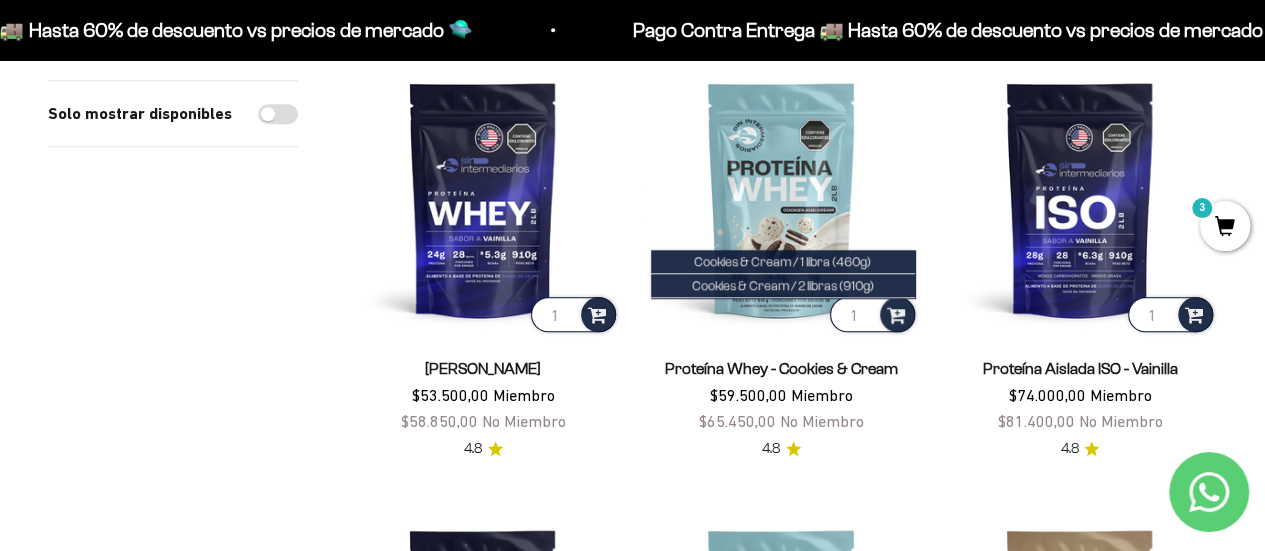 scroll, scrollTop: 900, scrollLeft: 0, axis: vertical 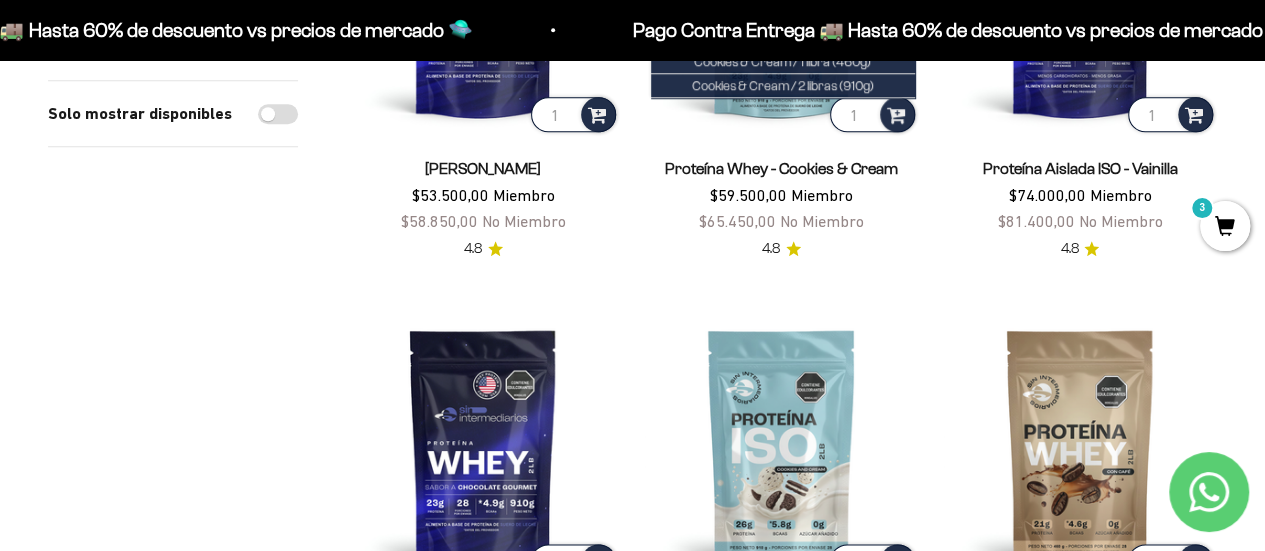 click on "3" at bounding box center [1225, 226] 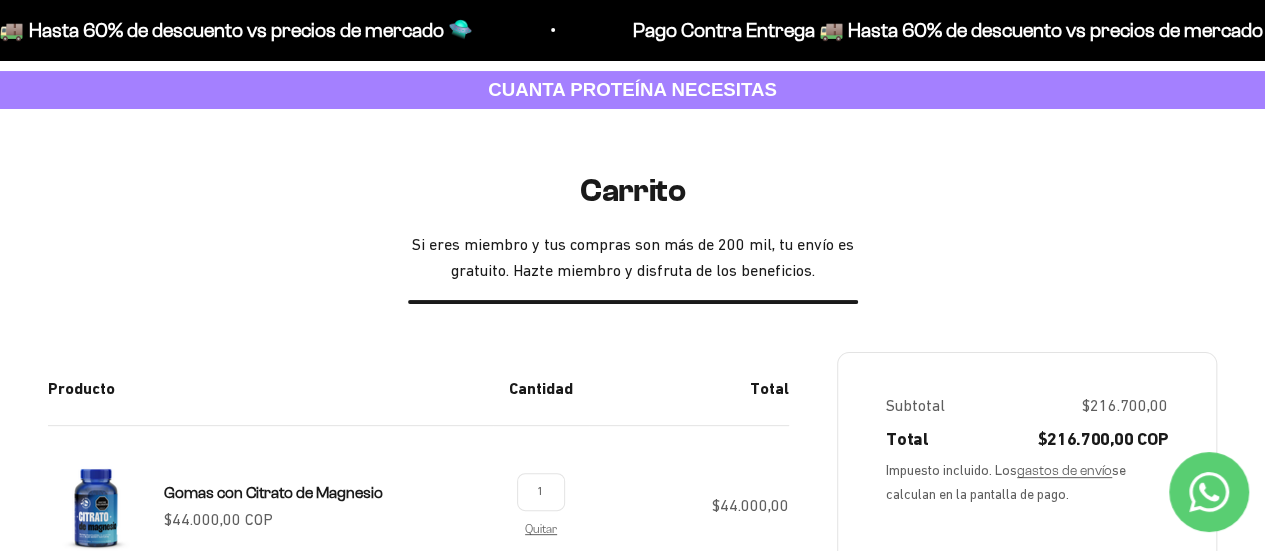 scroll, scrollTop: 0, scrollLeft: 0, axis: both 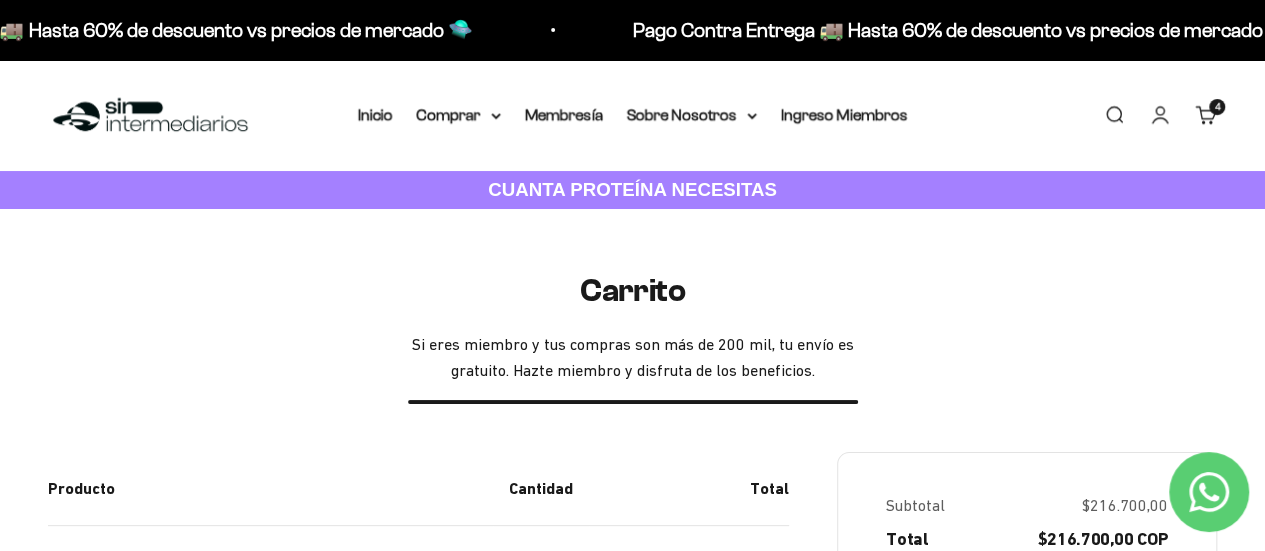click at bounding box center (150, 115) 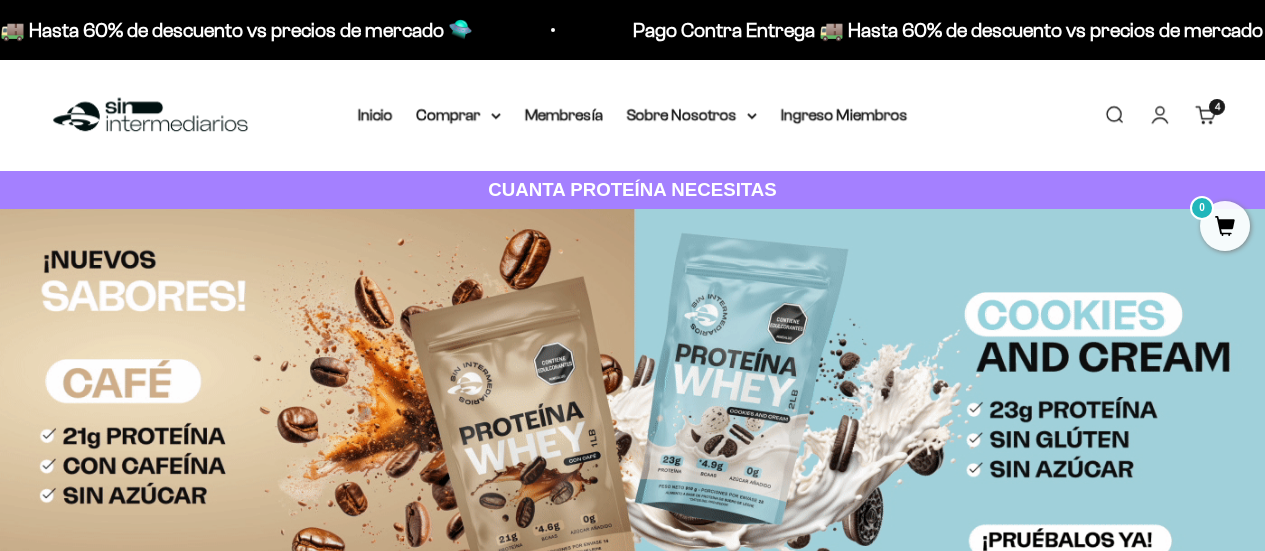 scroll, scrollTop: 0, scrollLeft: 0, axis: both 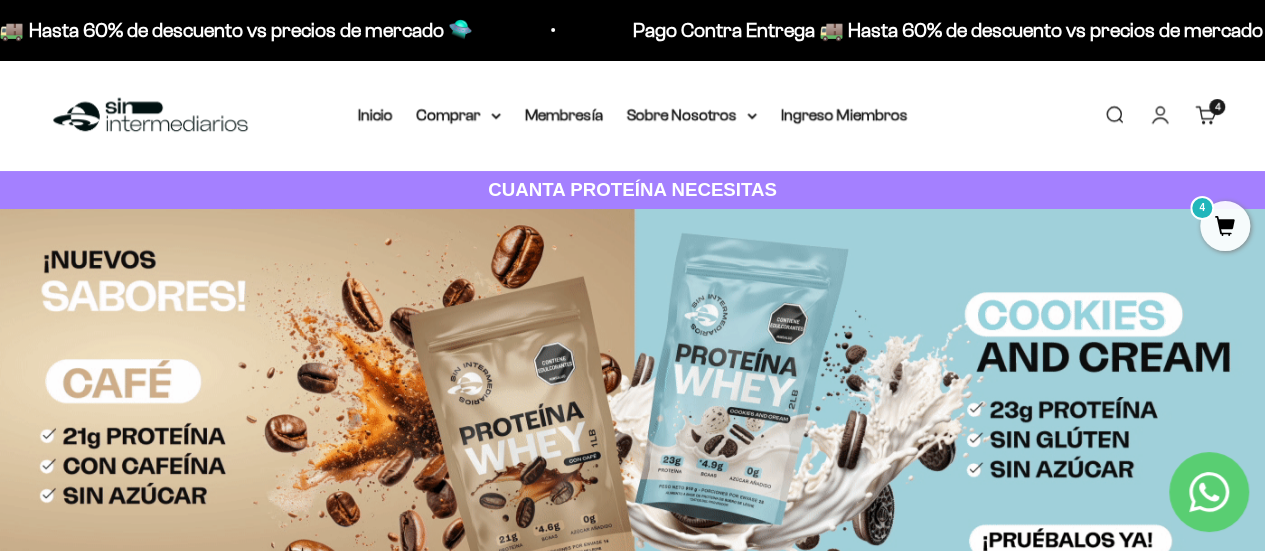 click at bounding box center [632, 415] 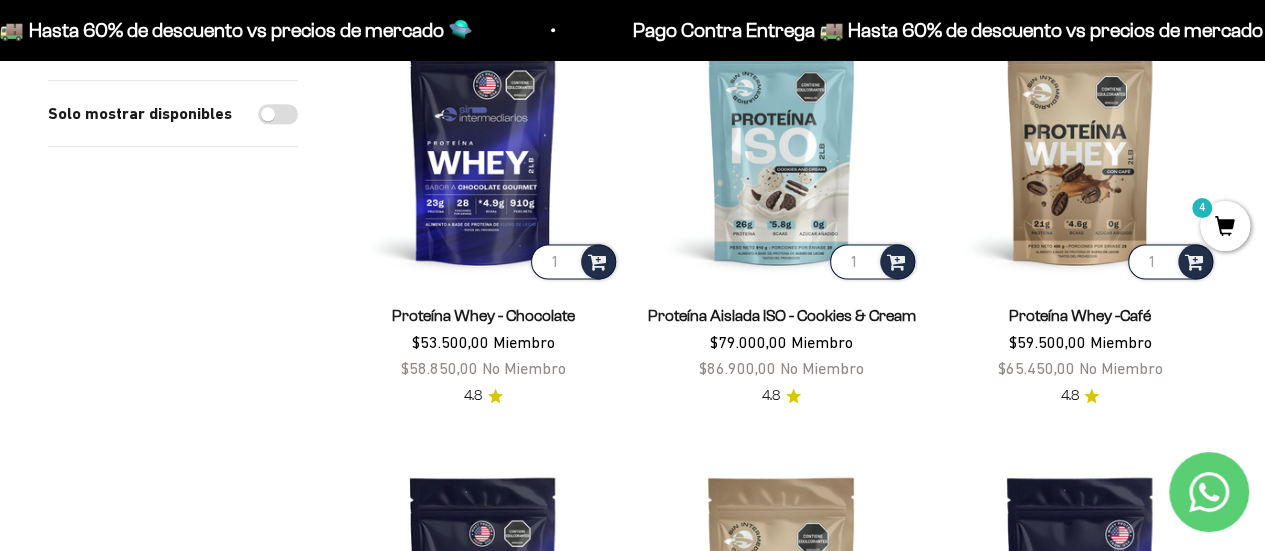 scroll, scrollTop: 1000, scrollLeft: 0, axis: vertical 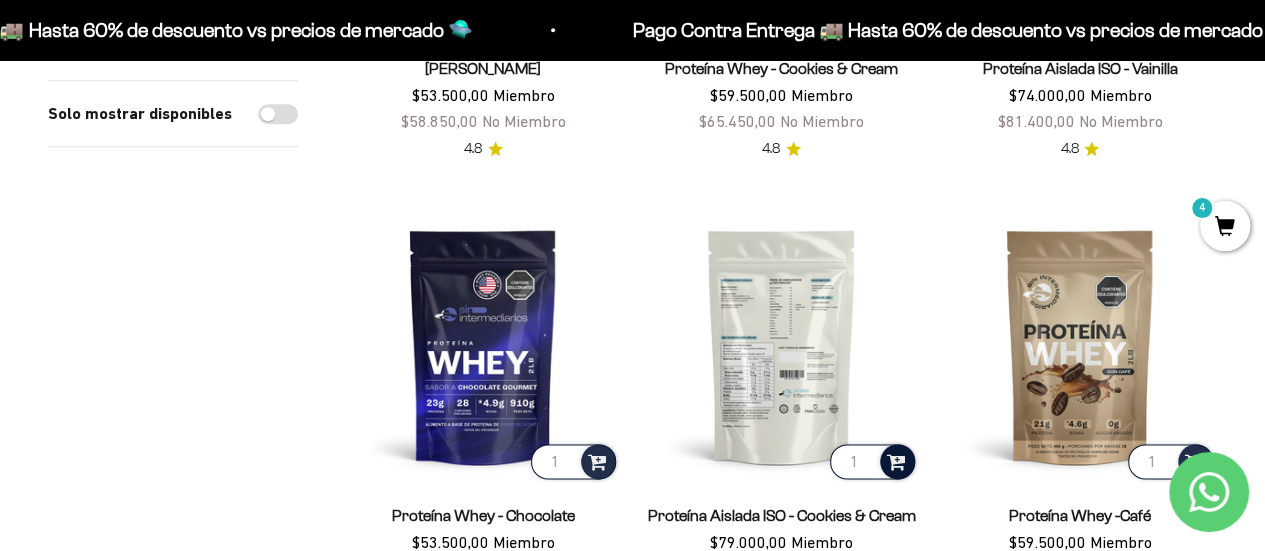 click at bounding box center (896, 460) 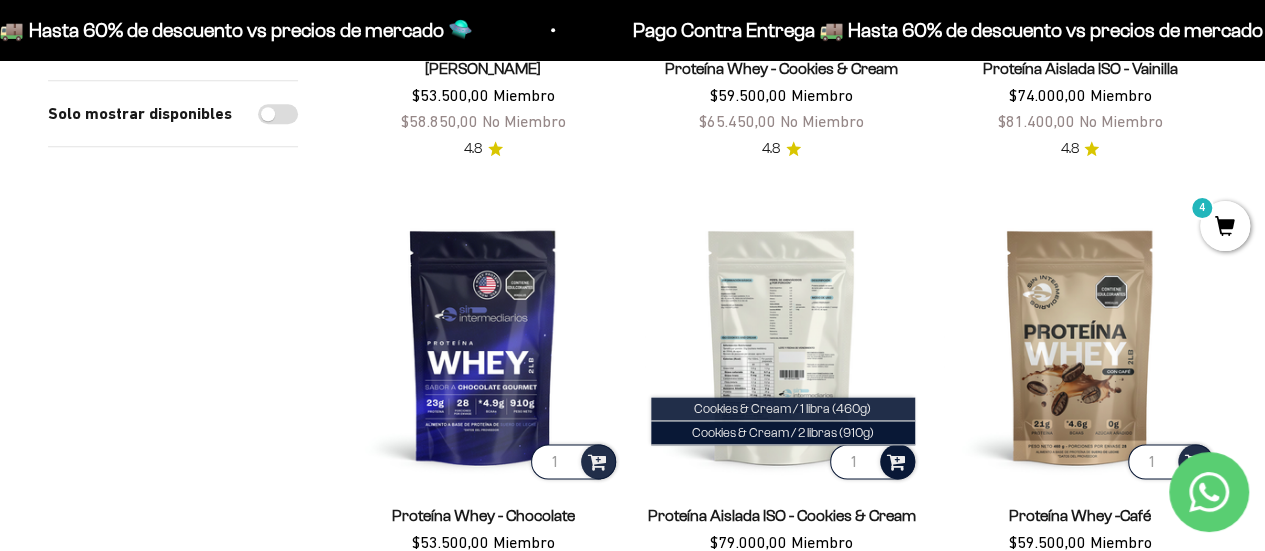 click on "Cookies & Cream / 1 libra (460g)" at bounding box center (782, 408) 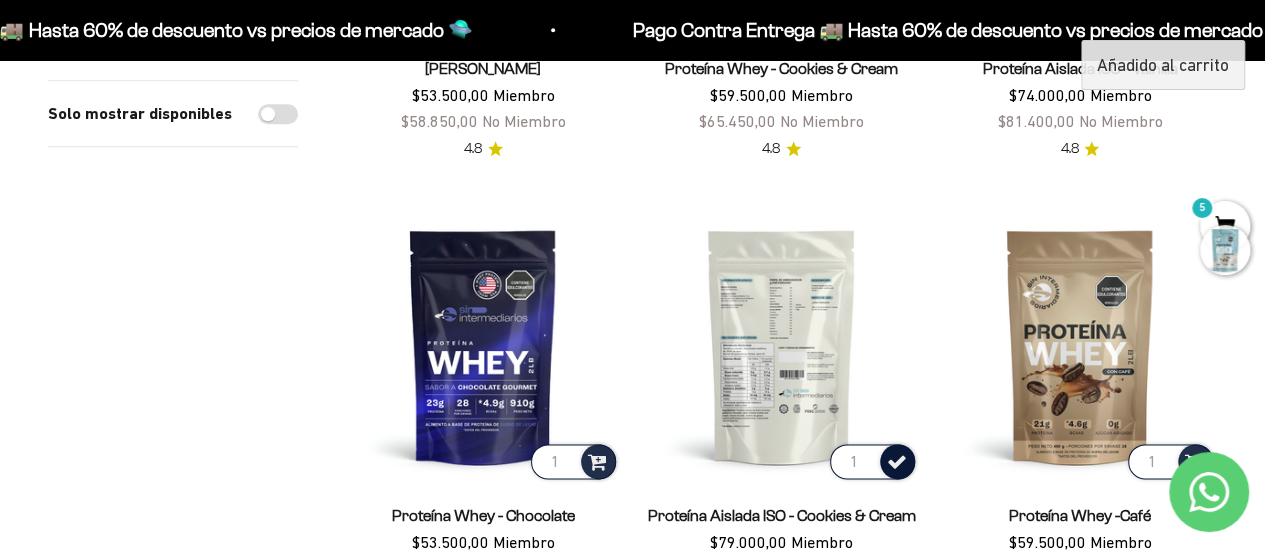 click at bounding box center [1225, 250] 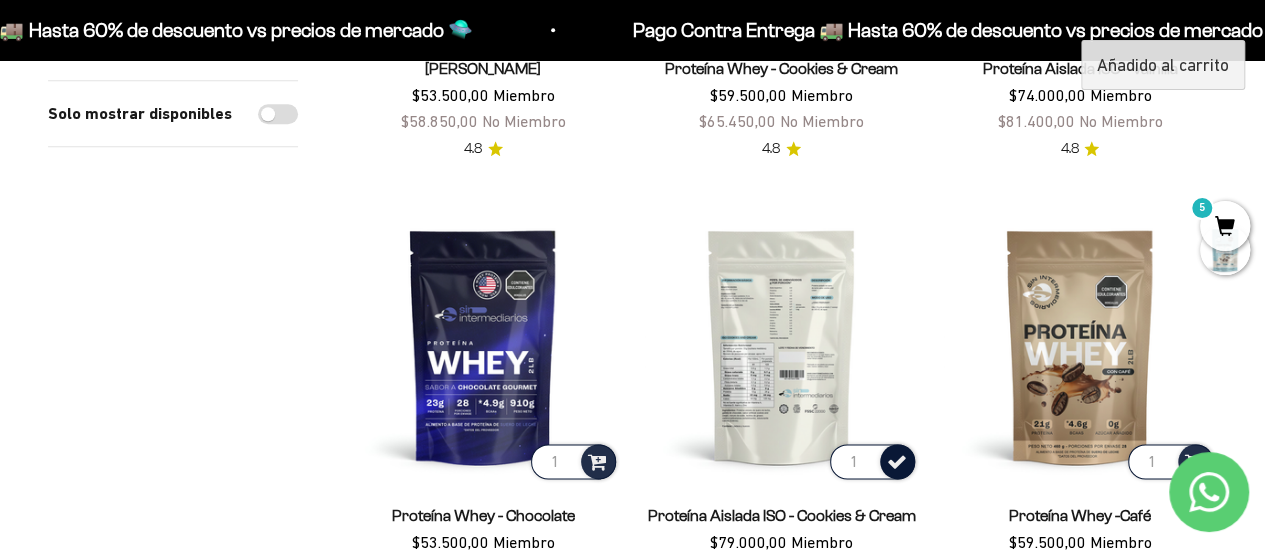click on "Filtros
Ordenar por
Características Más vendidos Alfabéticamente, A-Z Alfabéticamente, Z-A Precio, menor a mayor Precio, mayor a menor Fecha: antiguo(a) a reciente Fecha: reciente a antiguo(a)
Solo mostrar disponibles
Aplicar  (1)
Filtros
Ordenar por:
Más vendidos
Características
Más vendidos
Alfabéticamente, A-Z
Alfabéticamente, Z-A
Precio, menor a mayor
Precio, mayor a menor
Fecha: antiguo(a) a reciente" at bounding box center [632, 397] 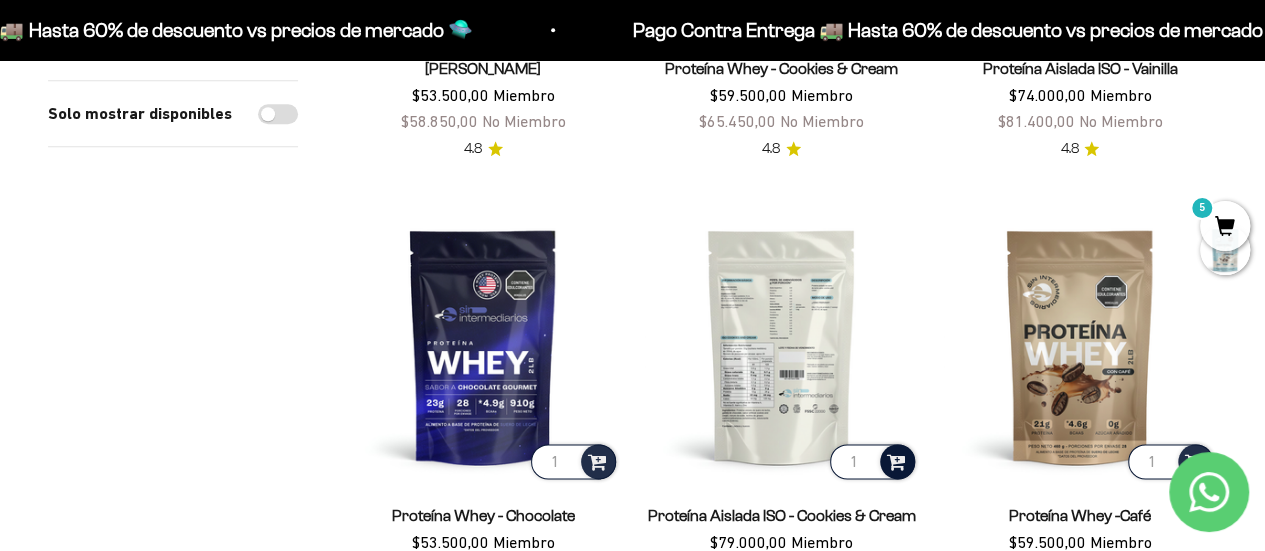 click on "5" at bounding box center [1225, 226] 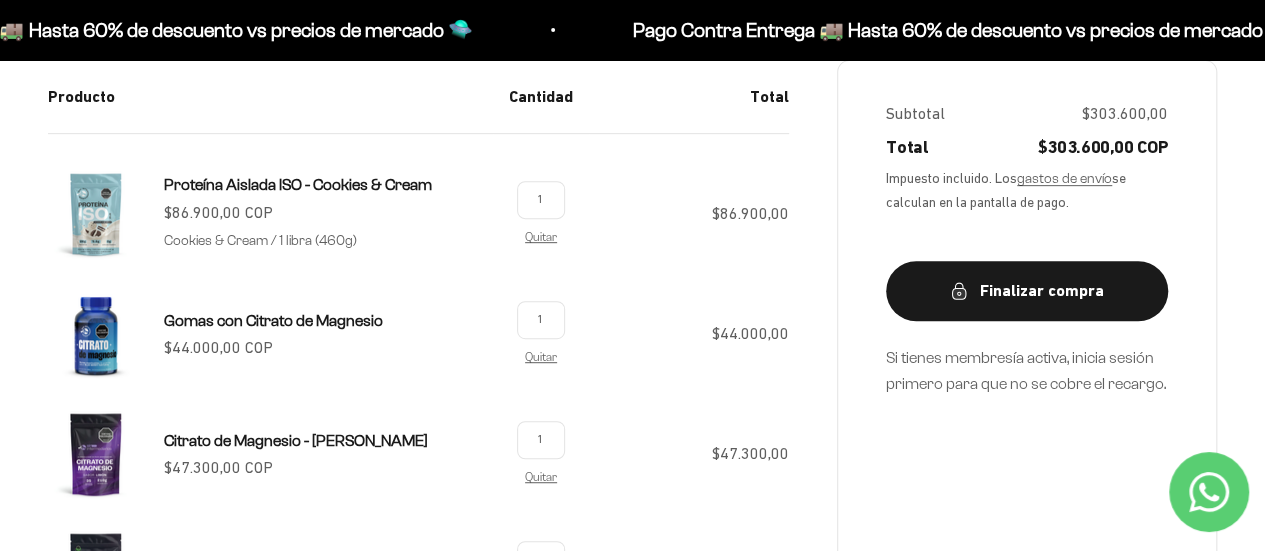 scroll, scrollTop: 200, scrollLeft: 0, axis: vertical 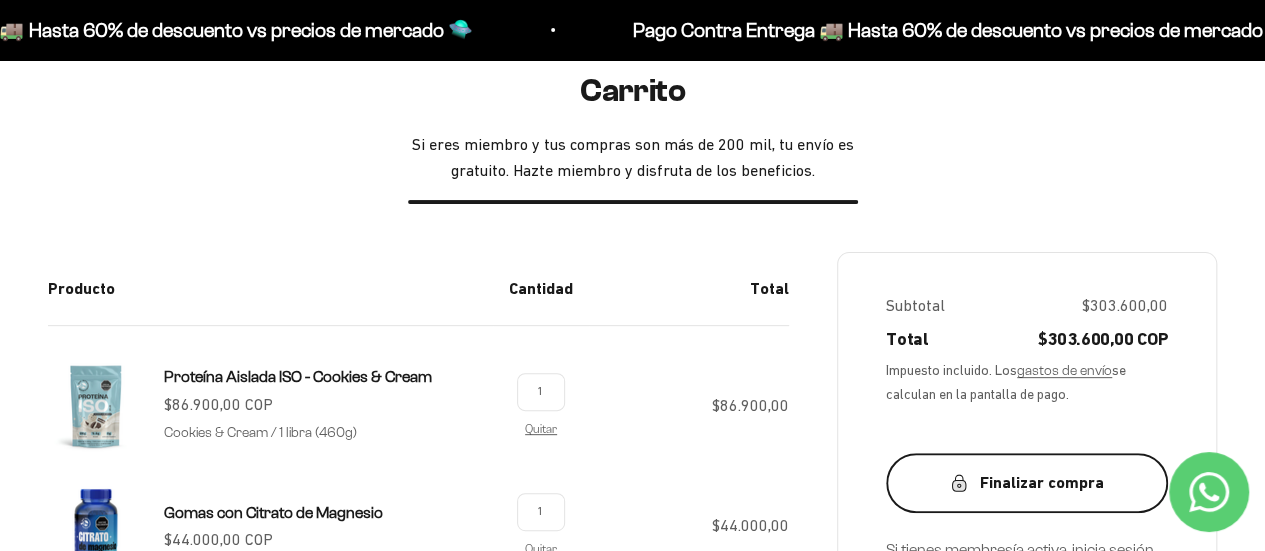 click on "Finalizar compra" at bounding box center [1027, 483] 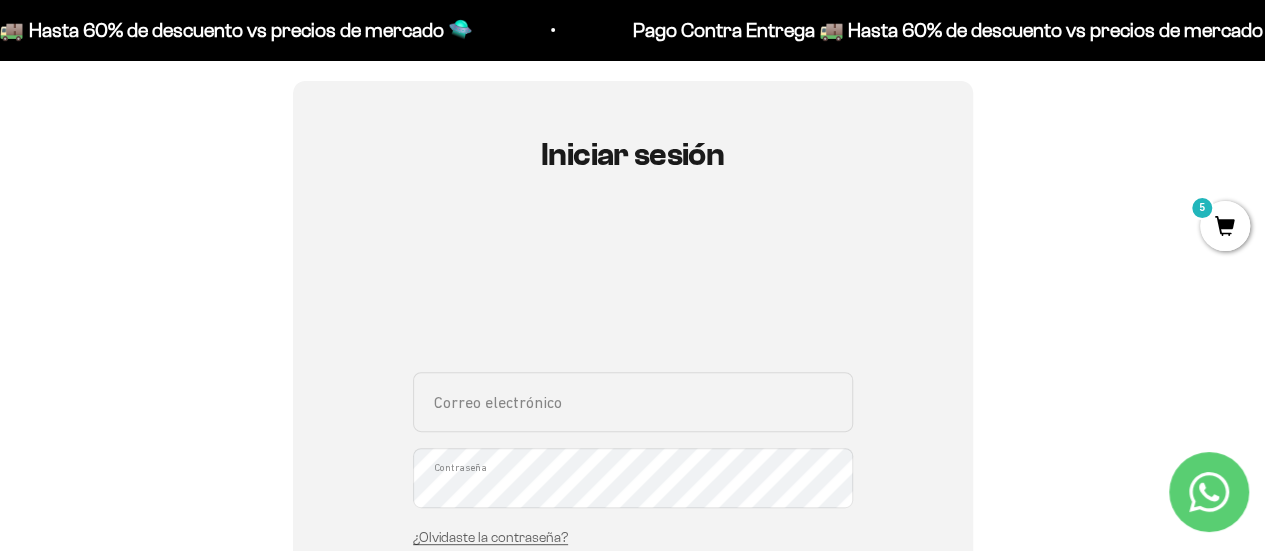 scroll, scrollTop: 200, scrollLeft: 0, axis: vertical 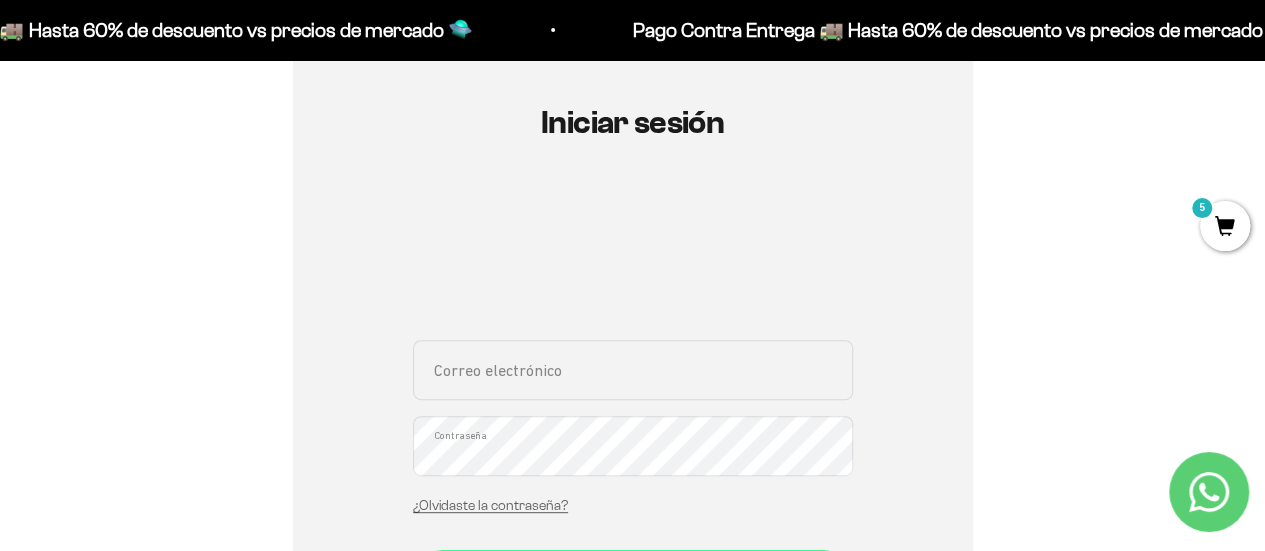 click on "Correo electrónico" at bounding box center (633, 370) 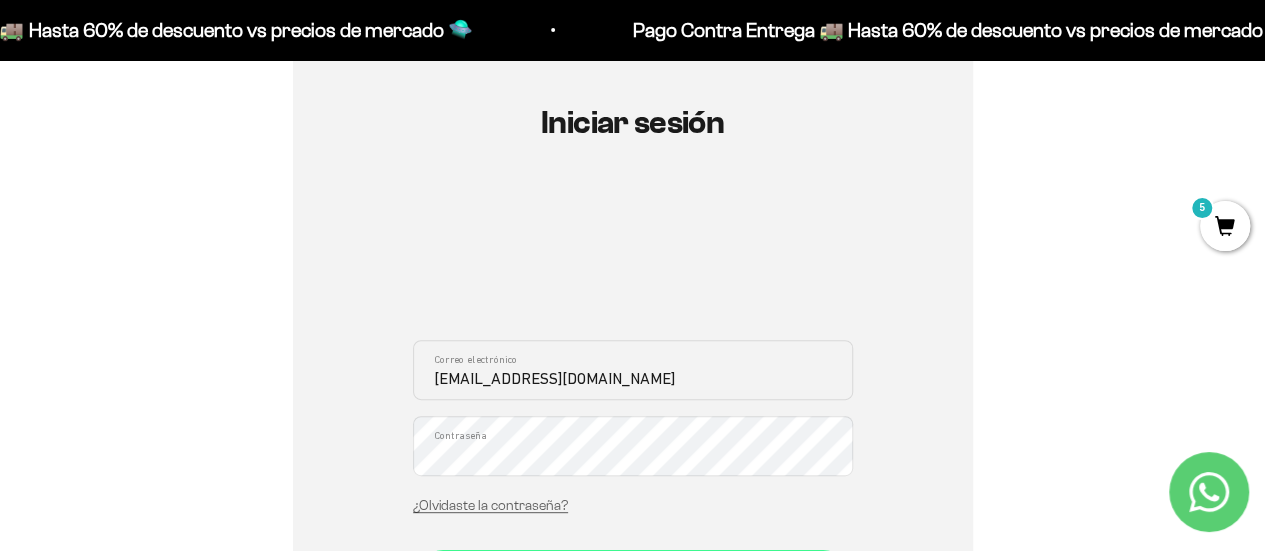 type on "[EMAIL_ADDRESS][DOMAIN_NAME]" 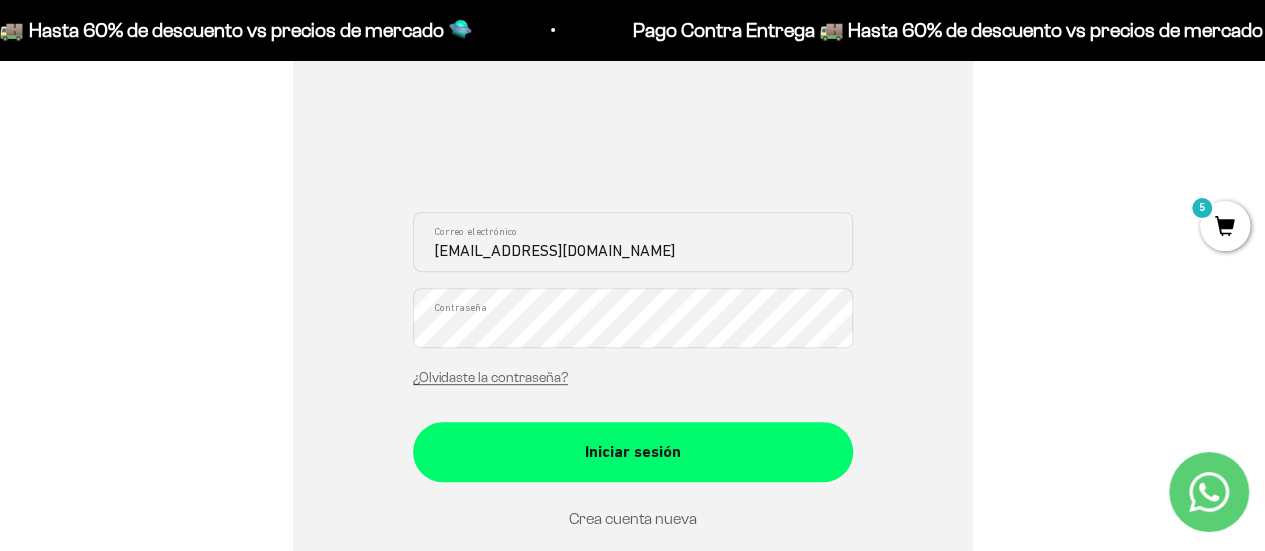 scroll, scrollTop: 400, scrollLeft: 0, axis: vertical 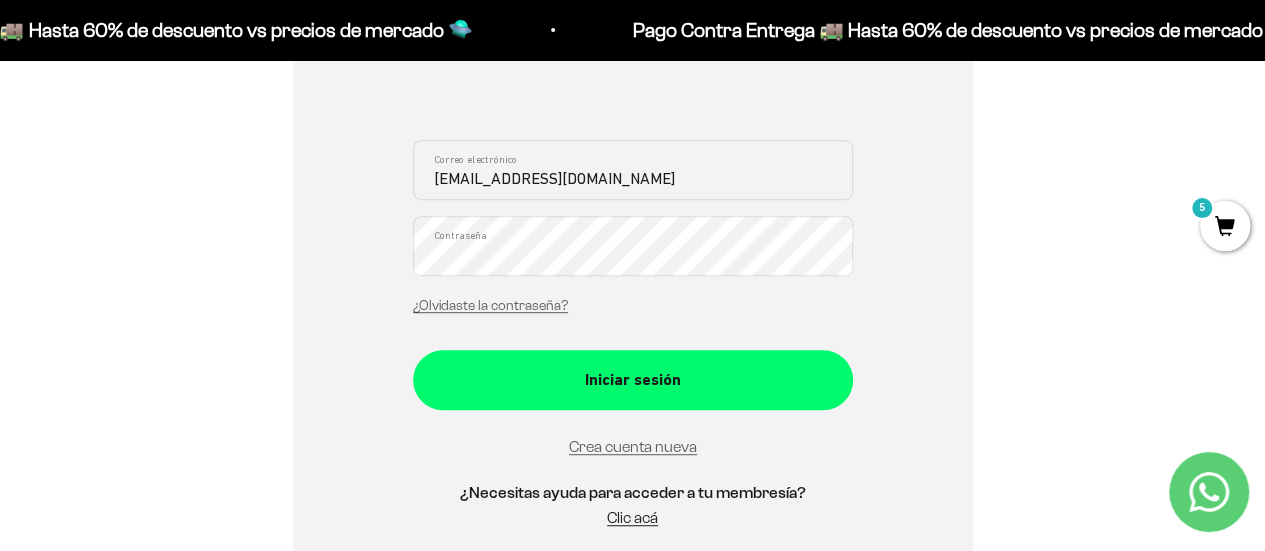 click on "rojasvillamizar07@gmail.com Correo electrónico Contraseña
¿Olvidaste la contraseña?
Iniciar sesión
Crea cuenta nueva" at bounding box center (633, 299) 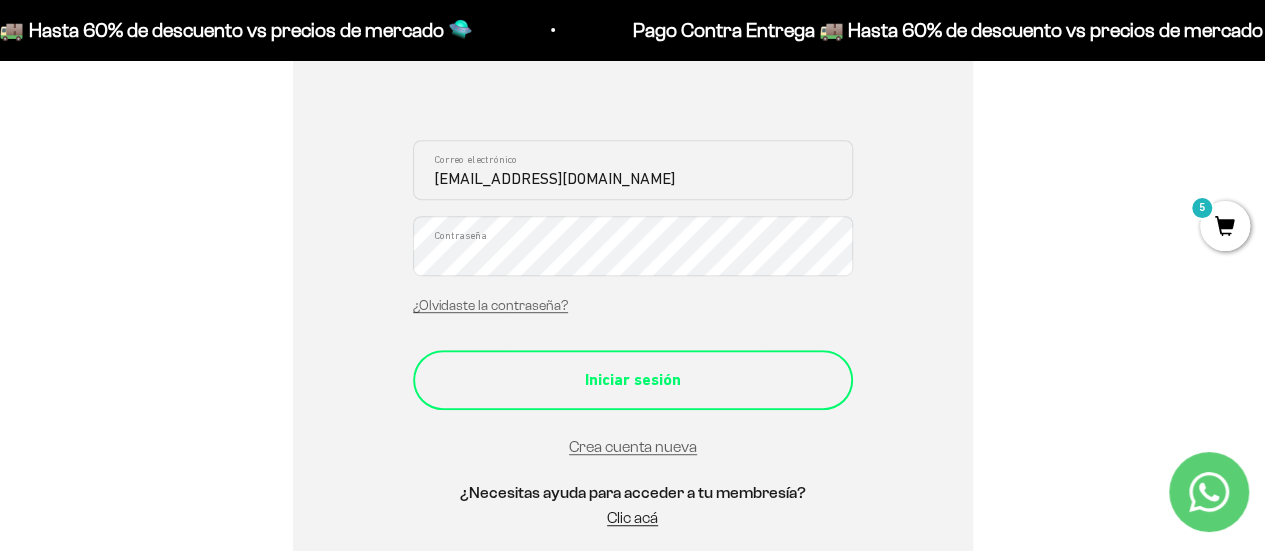 click on "Iniciar sesión" at bounding box center (633, 380) 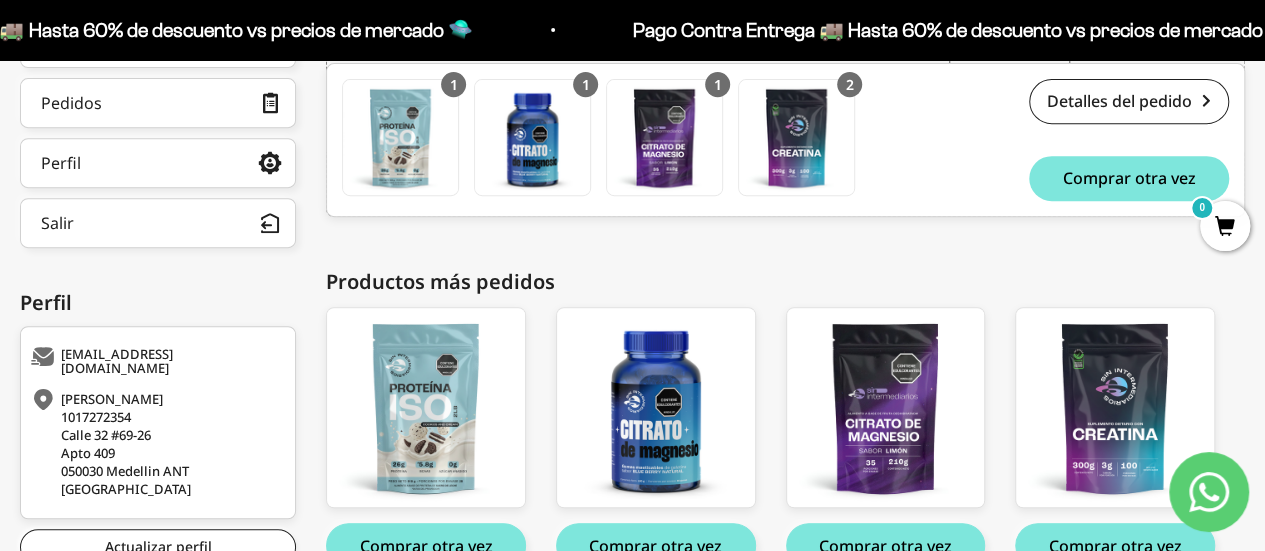 scroll, scrollTop: 298, scrollLeft: 0, axis: vertical 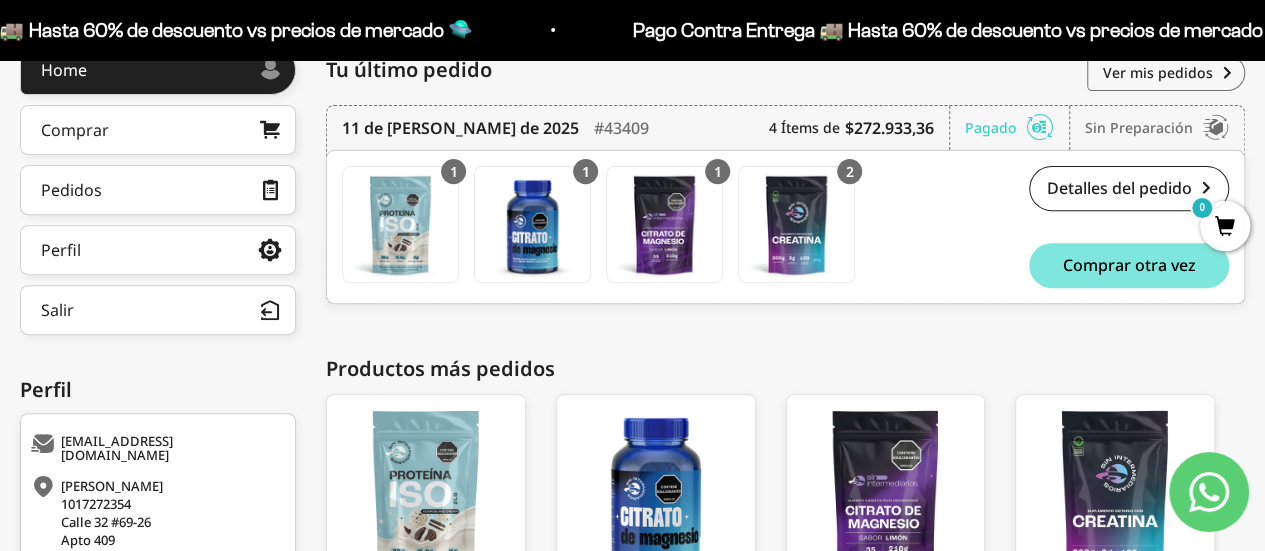 click on "Detalles del pedido #43409 $272.933,36                 Comprar otra vez" at bounding box center [1049, 227] 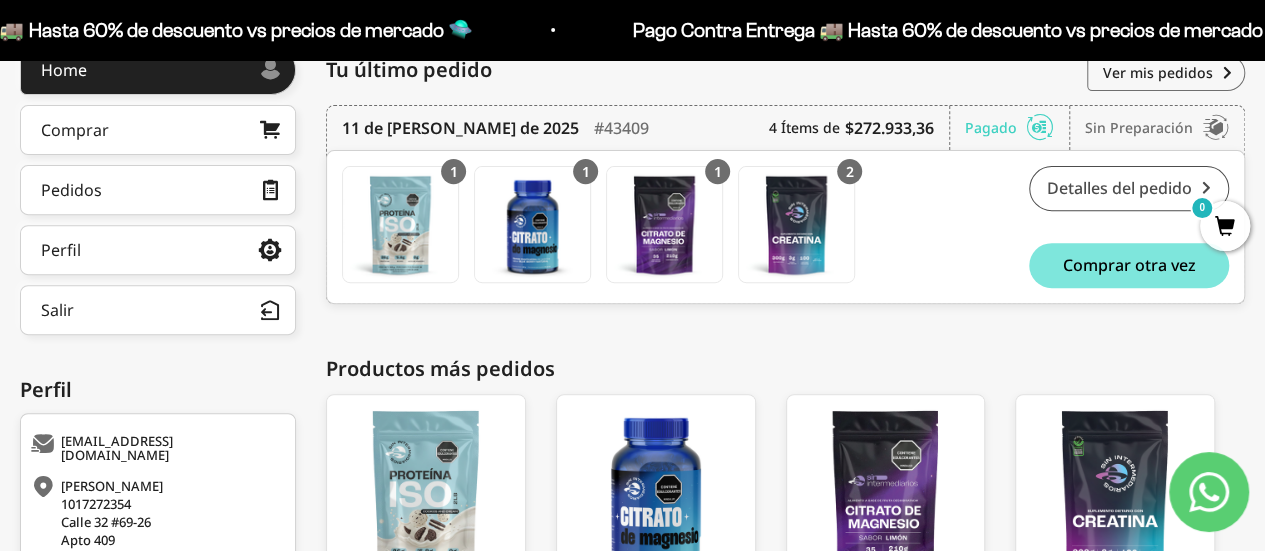 click on "Detalles del pedido" at bounding box center [1129, 188] 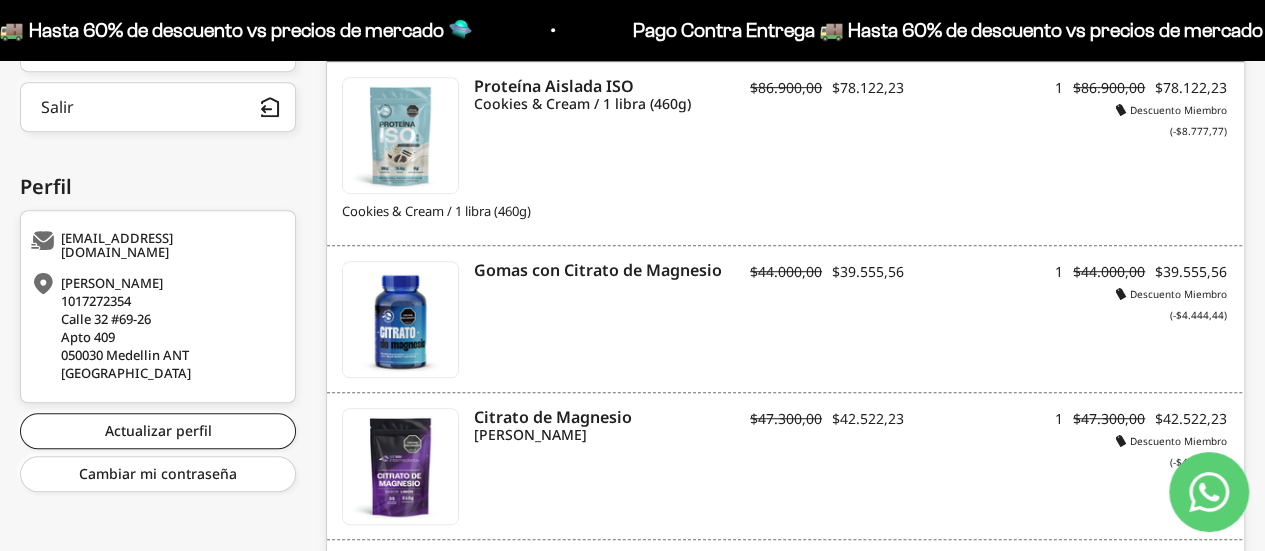 scroll, scrollTop: 600, scrollLeft: 0, axis: vertical 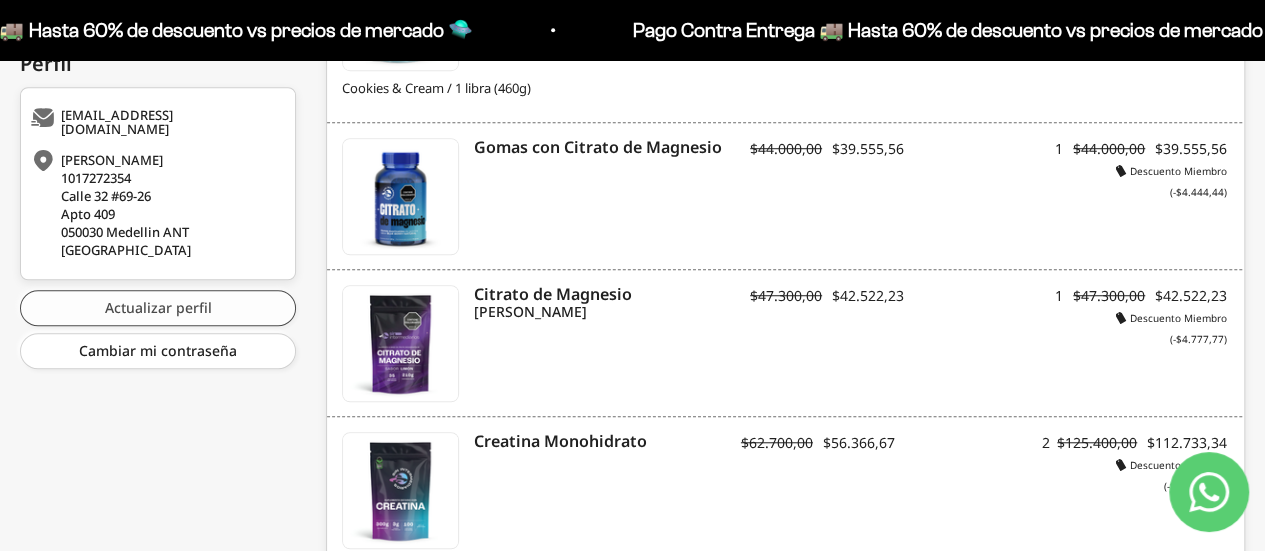 click on "Actualizar perfil" at bounding box center (158, 308) 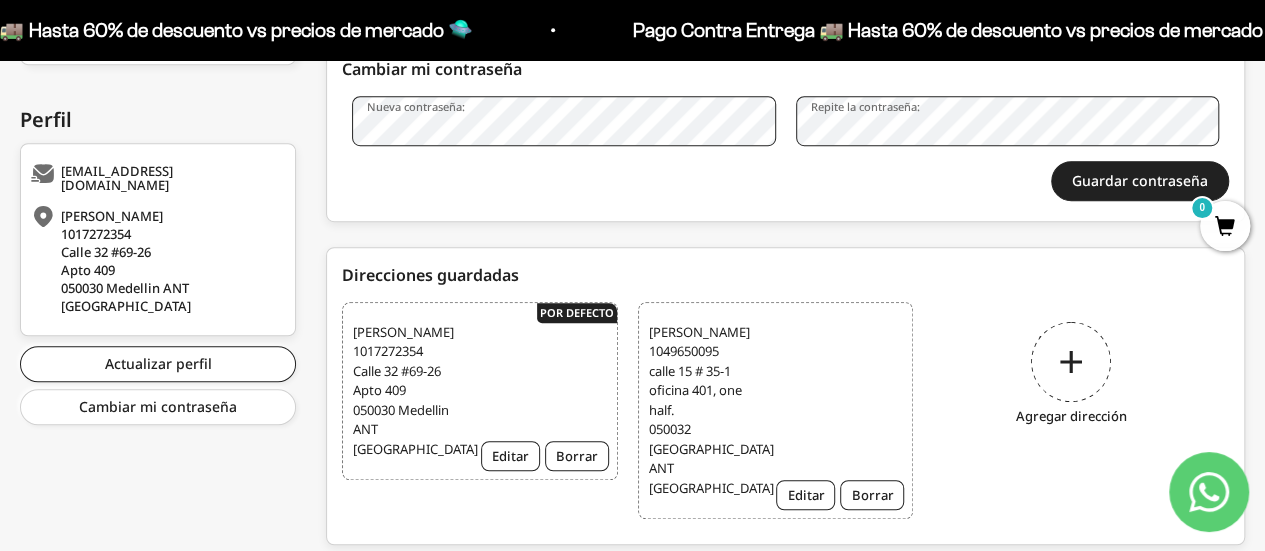scroll, scrollTop: 600, scrollLeft: 0, axis: vertical 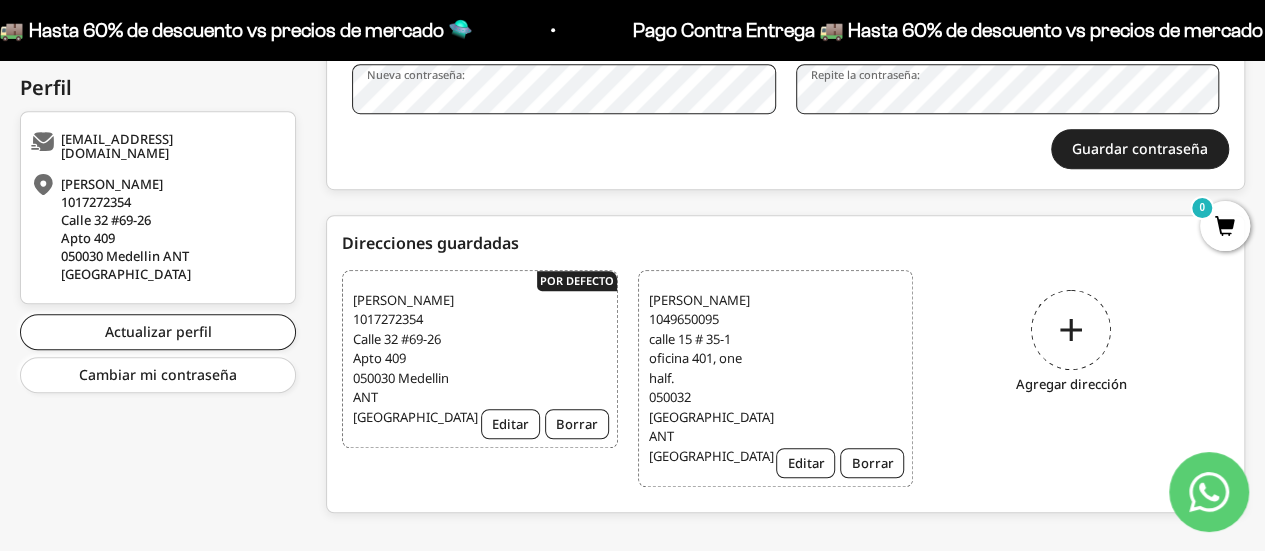 click on "Juliana Chaparro 1049650095 calle 15 # 35-1 oficina 401, one half. 050032 Medellín ANT Colombia Editar Borrar" at bounding box center (776, 379) 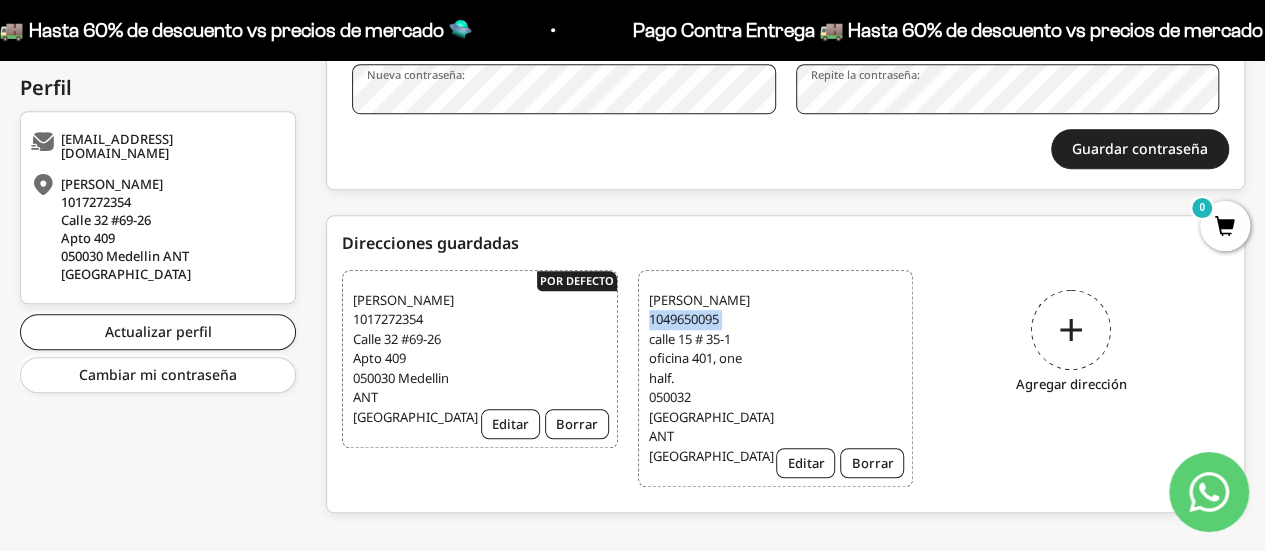 click on "Juliana Chaparro 1049650095 calle 15 # 35-1 oficina 401, one half. 050032 Medellín ANT Colombia Editar Borrar" at bounding box center (776, 379) 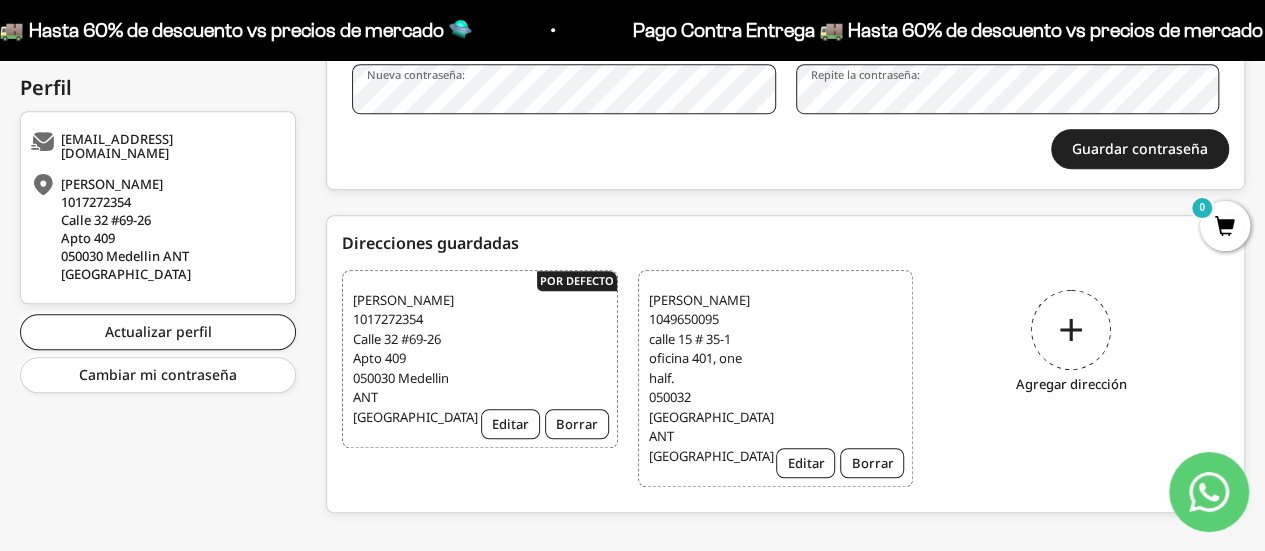 click on "Juliana Chaparro 1049650095 calle 15 # 35-1 oficina 401, one half. 050032 Medellín ANT Colombia Editar Borrar" at bounding box center (776, 379) 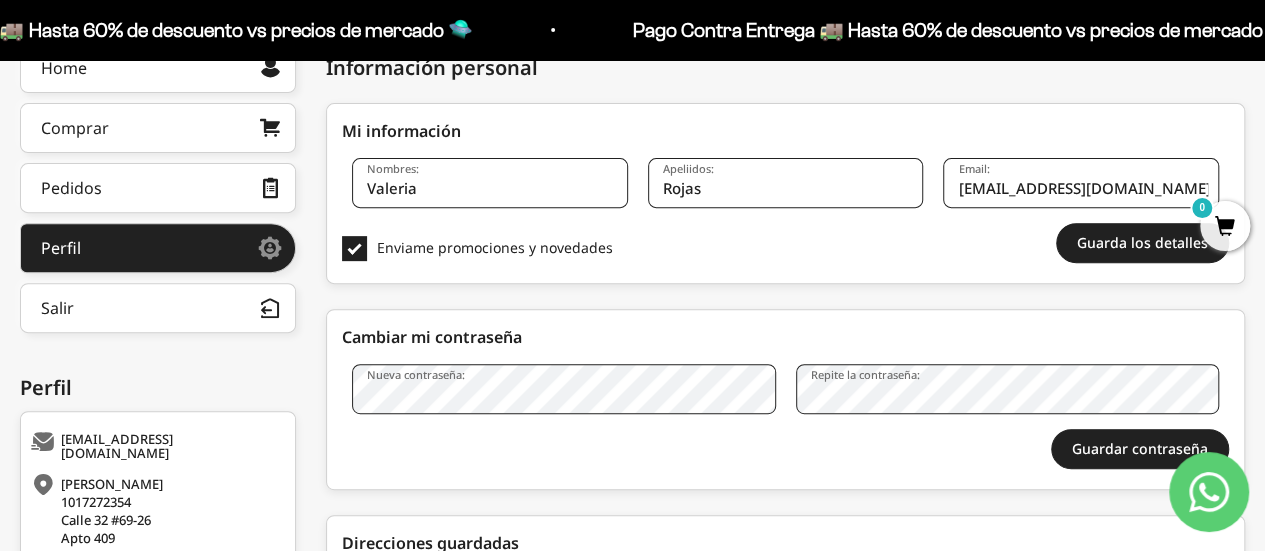 scroll, scrollTop: 200, scrollLeft: 0, axis: vertical 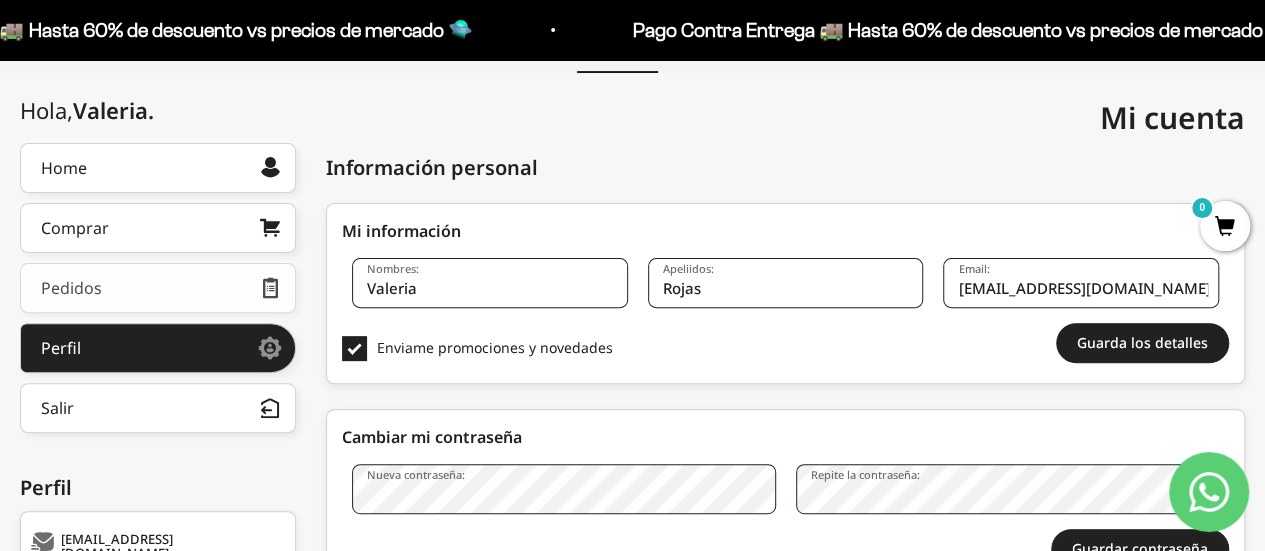 click on "Pedidos" at bounding box center [158, 288] 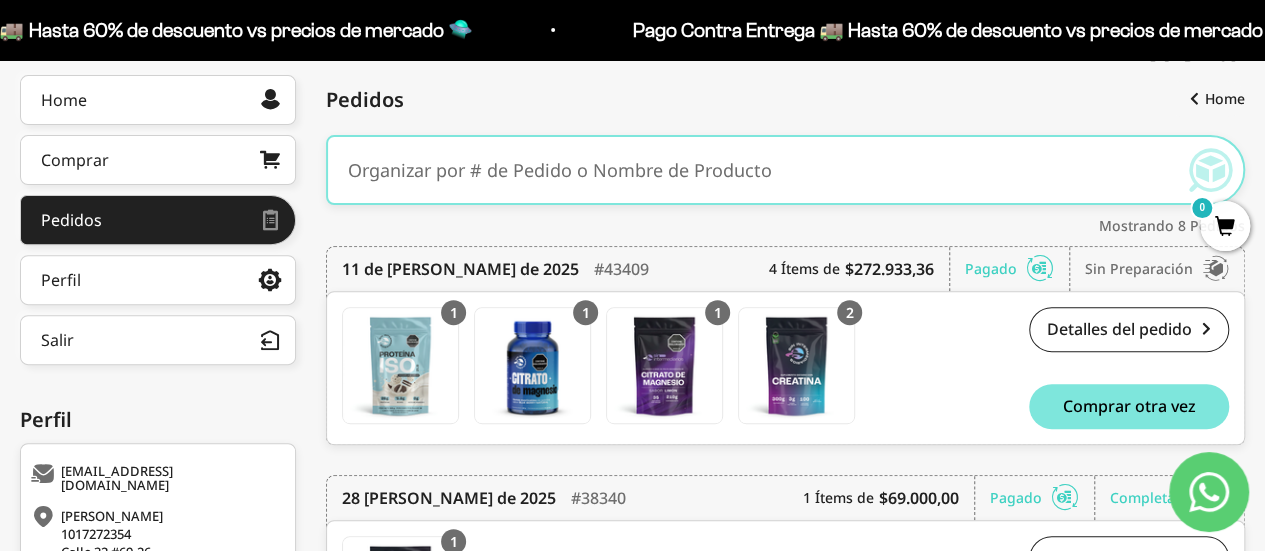 scroll, scrollTop: 300, scrollLeft: 0, axis: vertical 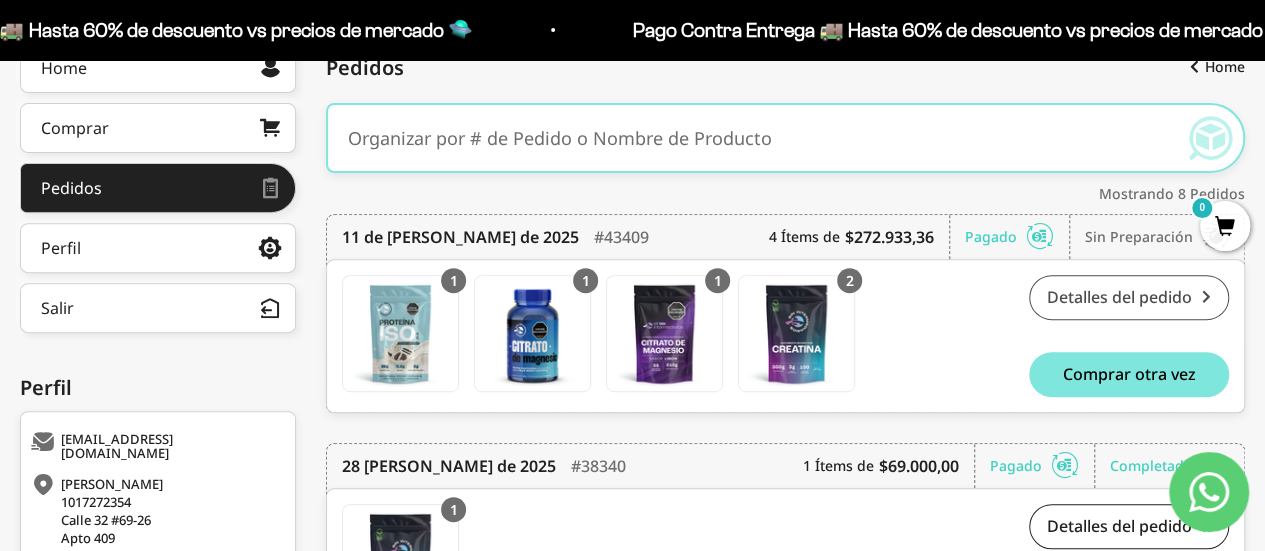 drag, startPoint x: 1102, startPoint y: 285, endPoint x: 1110, endPoint y: 292, distance: 10.630146 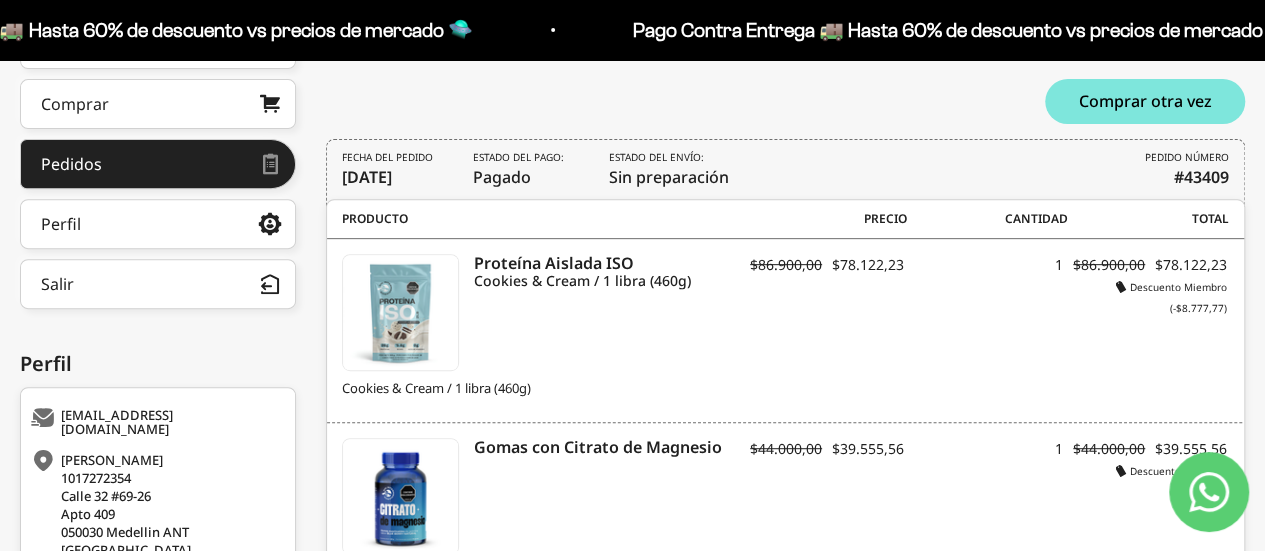 scroll, scrollTop: 124, scrollLeft: 0, axis: vertical 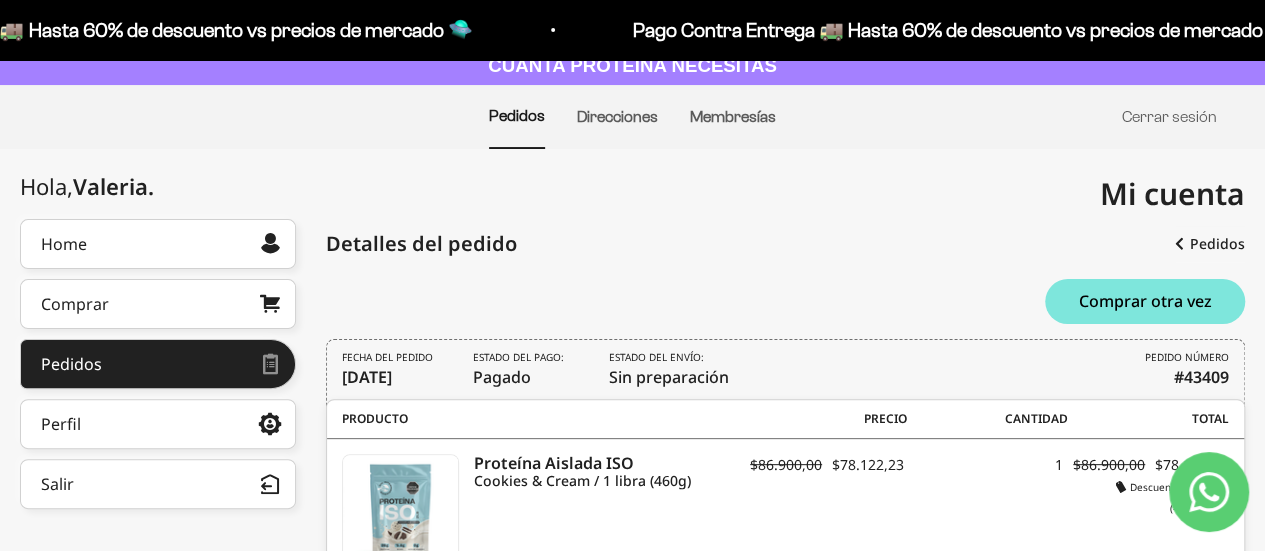 click on "CUANTA PROTEÍNA NECESITAS" at bounding box center (632, 65) 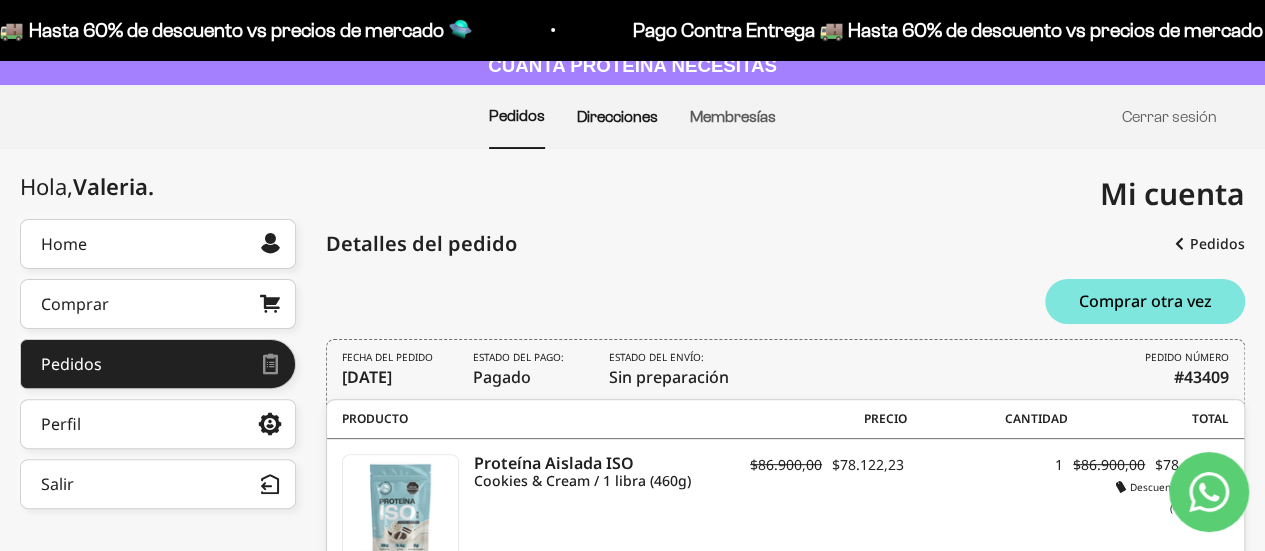 click on "Direcciones" at bounding box center [617, 116] 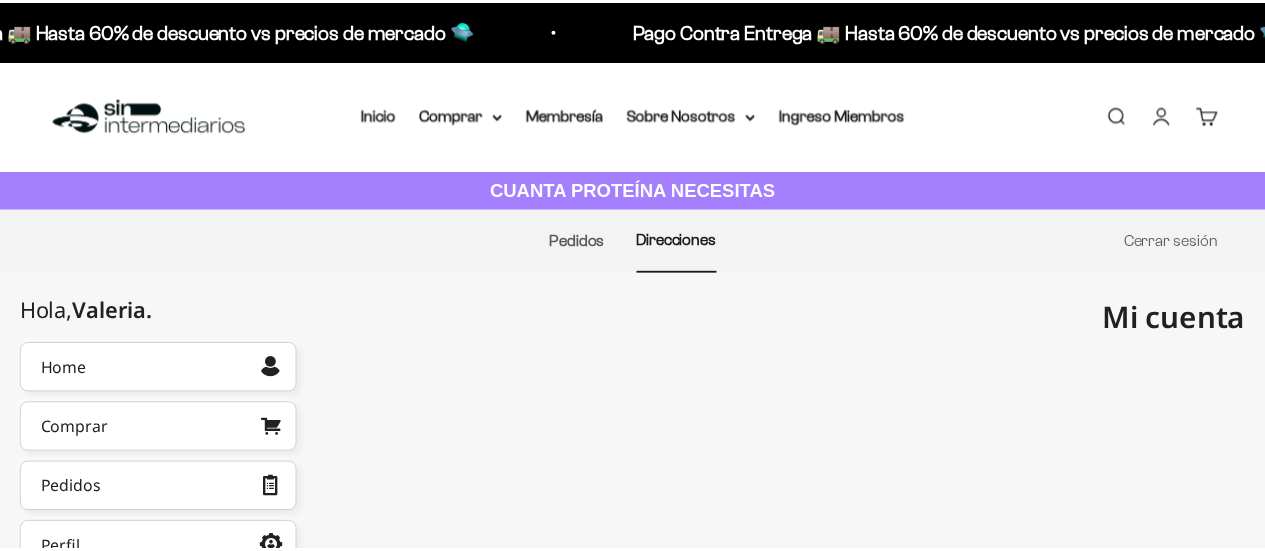 scroll, scrollTop: 14, scrollLeft: 0, axis: vertical 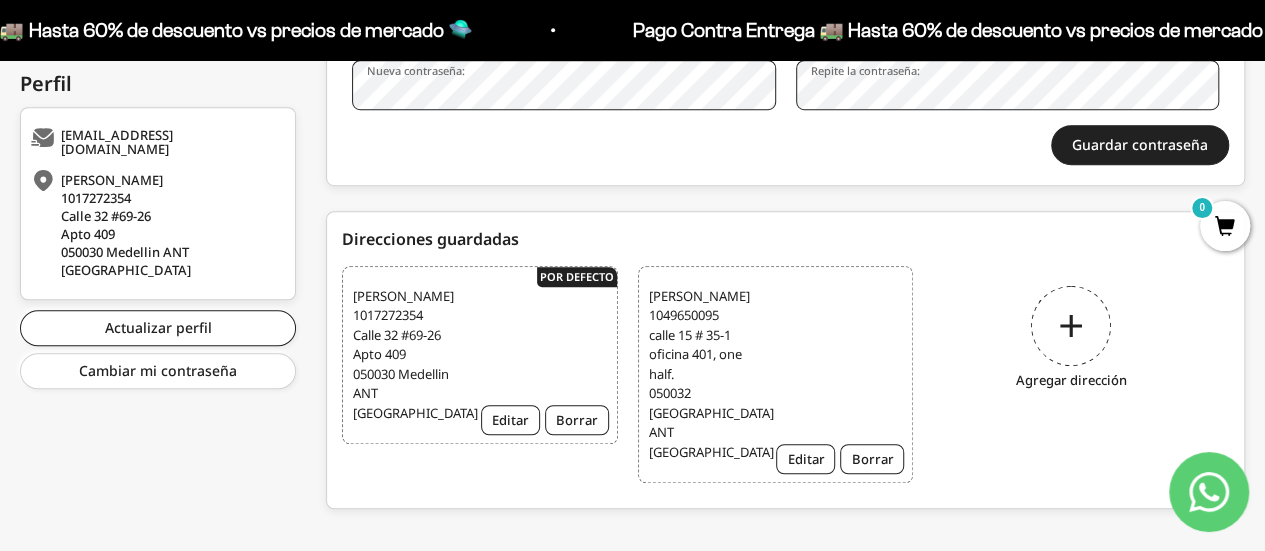 click on "Juliana Chaparro 1049650095 calle 15 # 35-1 oficina 401, one half. 050032 Medellín ANT Colombia Editar Borrar" at bounding box center (776, 375) 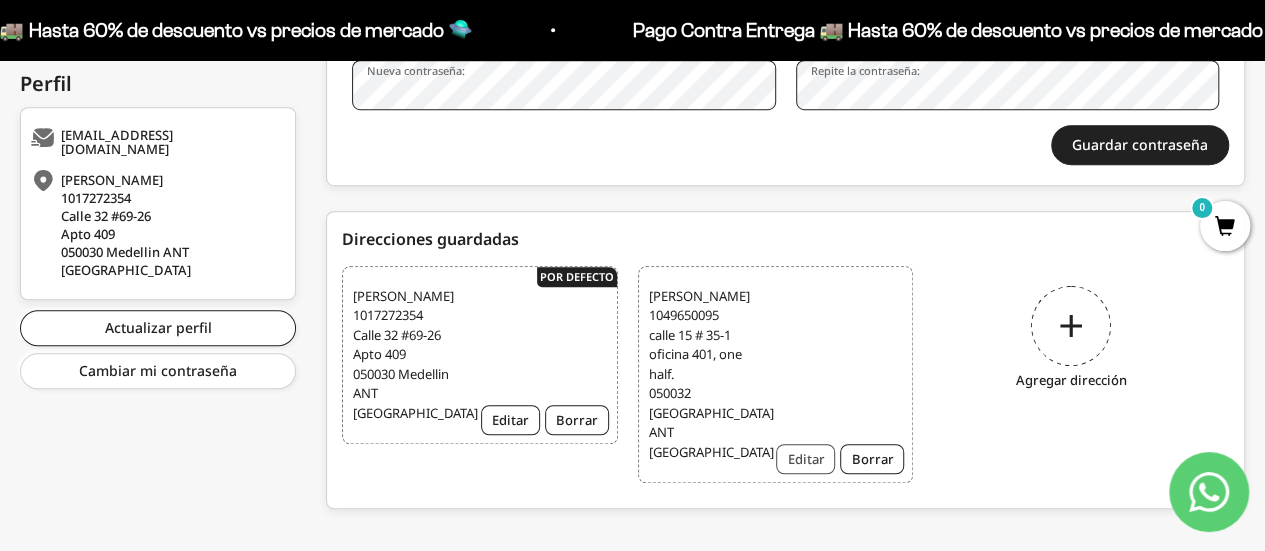 click on "Editar" at bounding box center [805, 459] 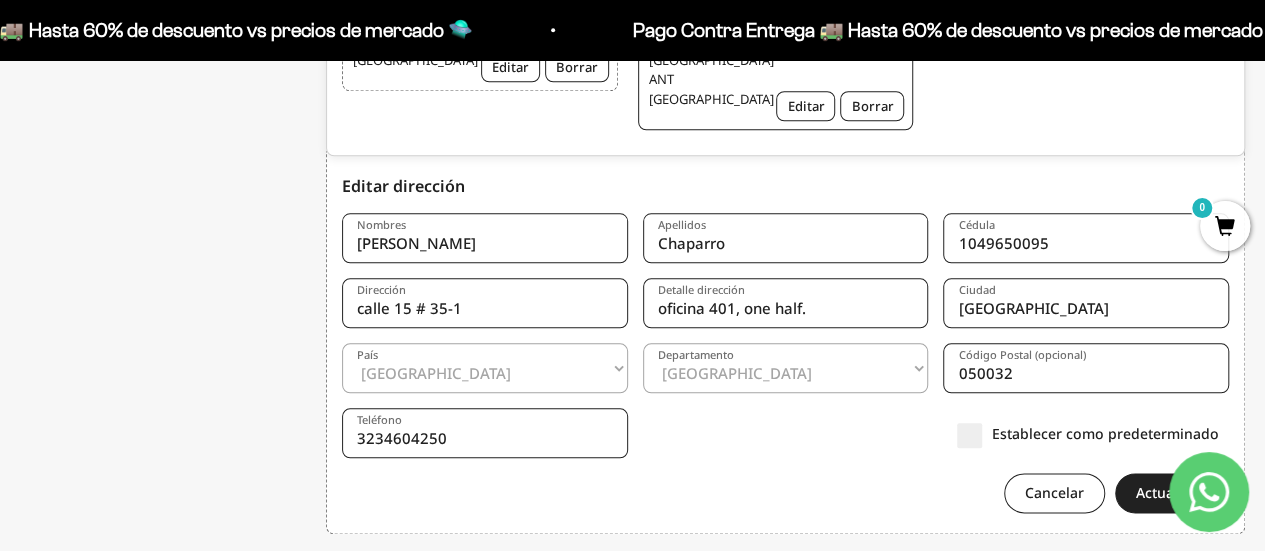 scroll, scrollTop: 992, scrollLeft: 0, axis: vertical 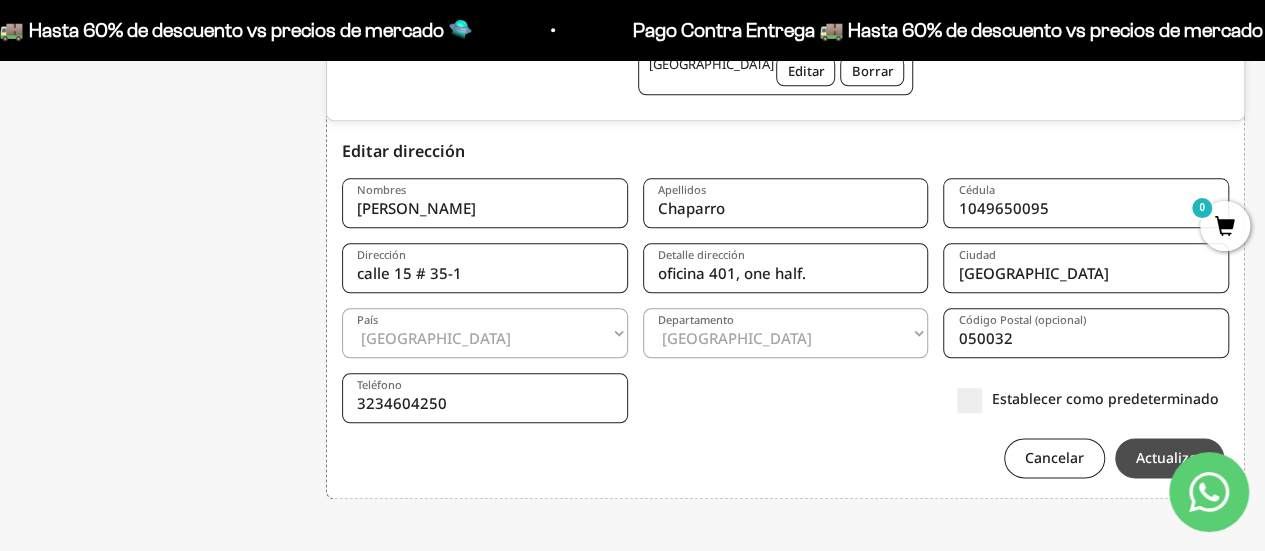 click on "Actualizar" at bounding box center (1169, 458) 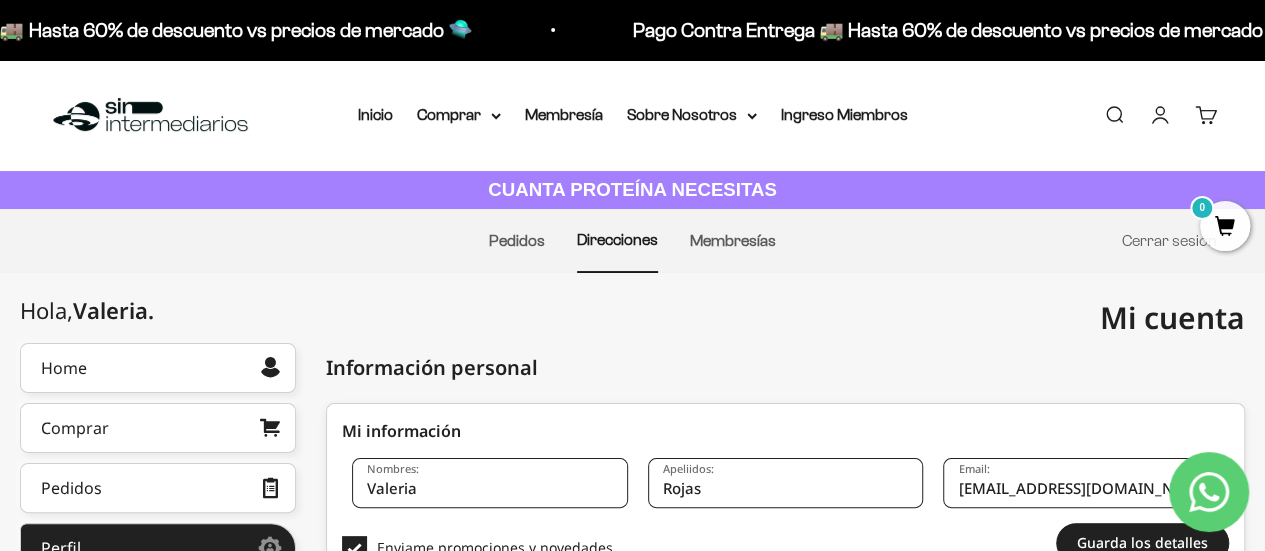 scroll, scrollTop: 0, scrollLeft: 0, axis: both 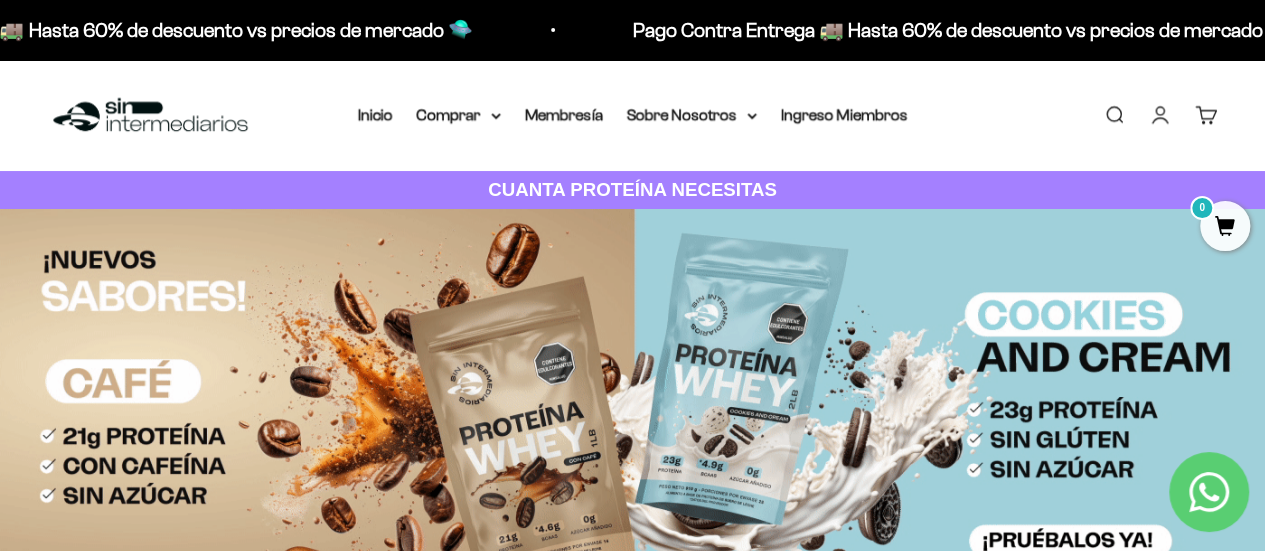 click at bounding box center (150, 115) 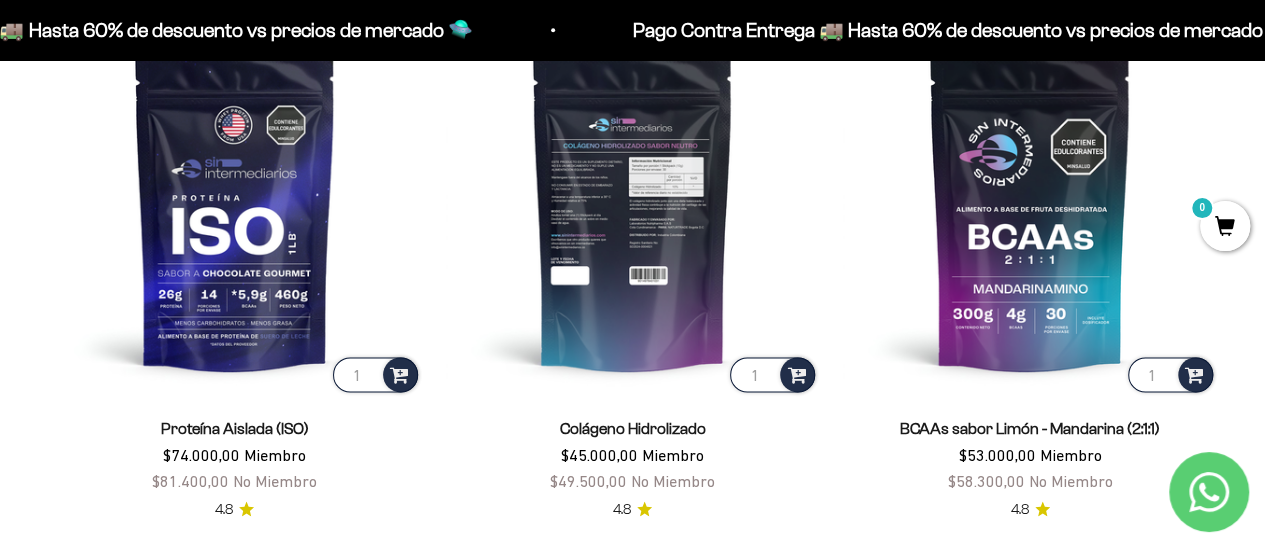 scroll, scrollTop: 1500, scrollLeft: 0, axis: vertical 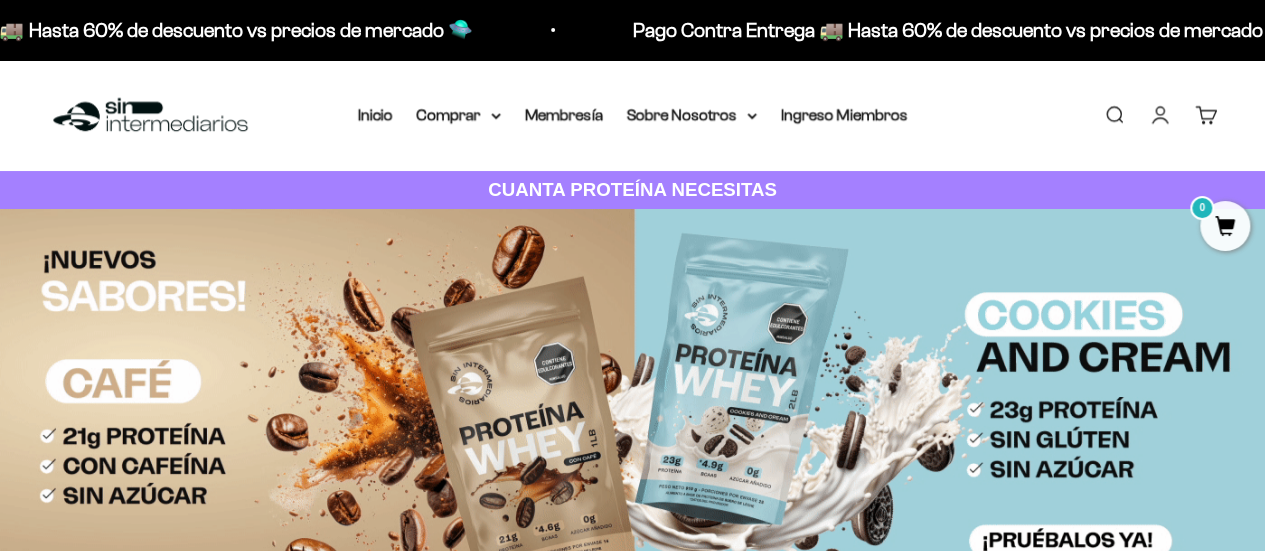 click on "Cuenta" at bounding box center (1160, 115) 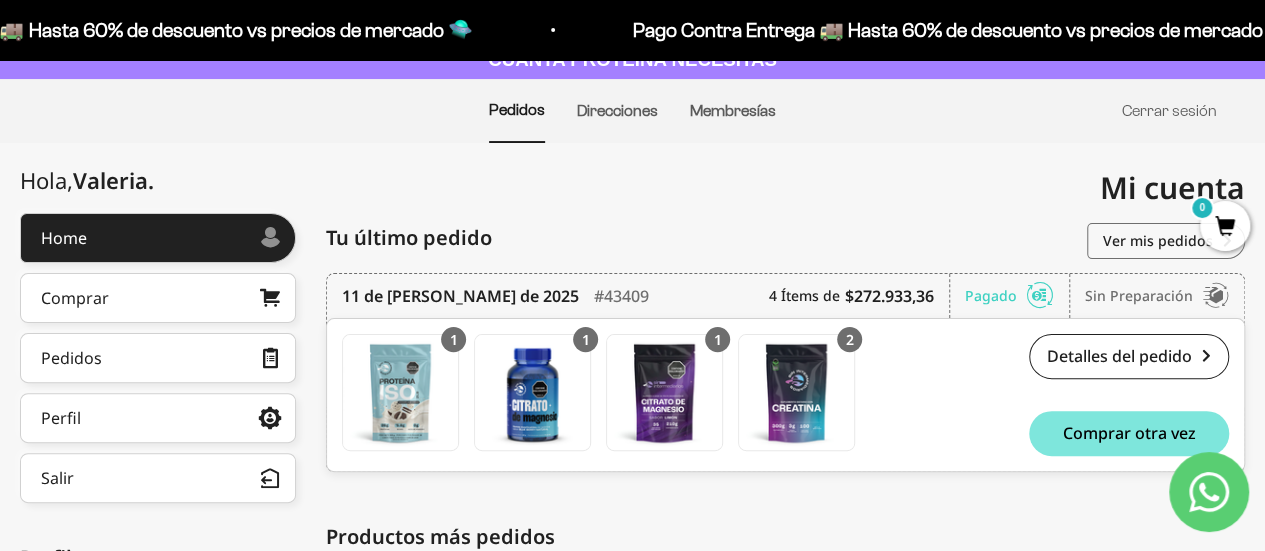 scroll, scrollTop: 200, scrollLeft: 0, axis: vertical 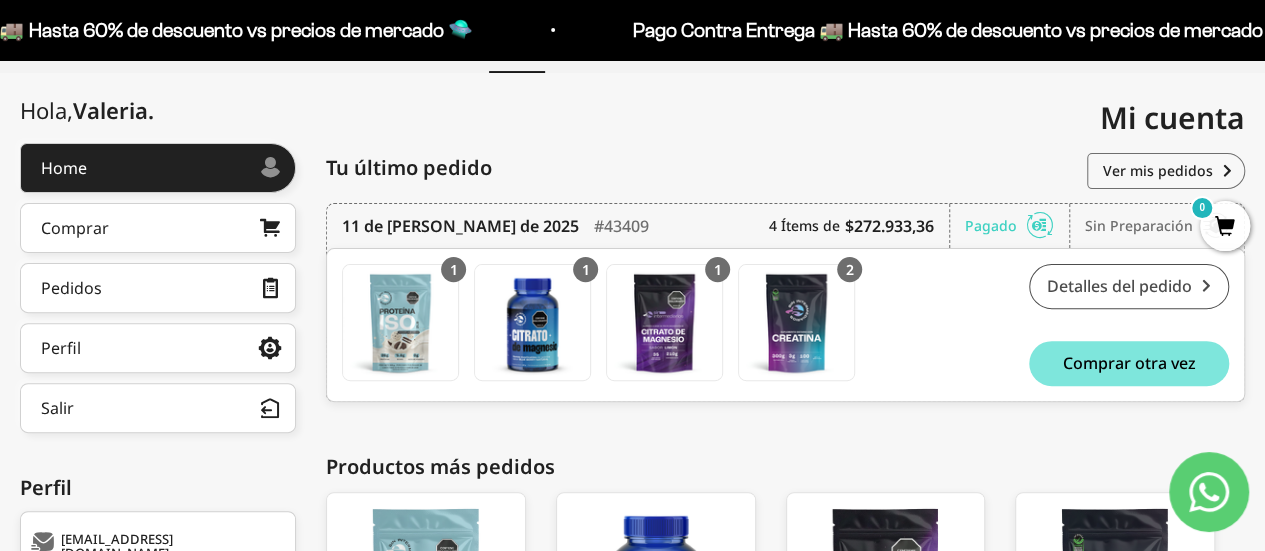 click on "Detalles del pedido" at bounding box center [1129, 286] 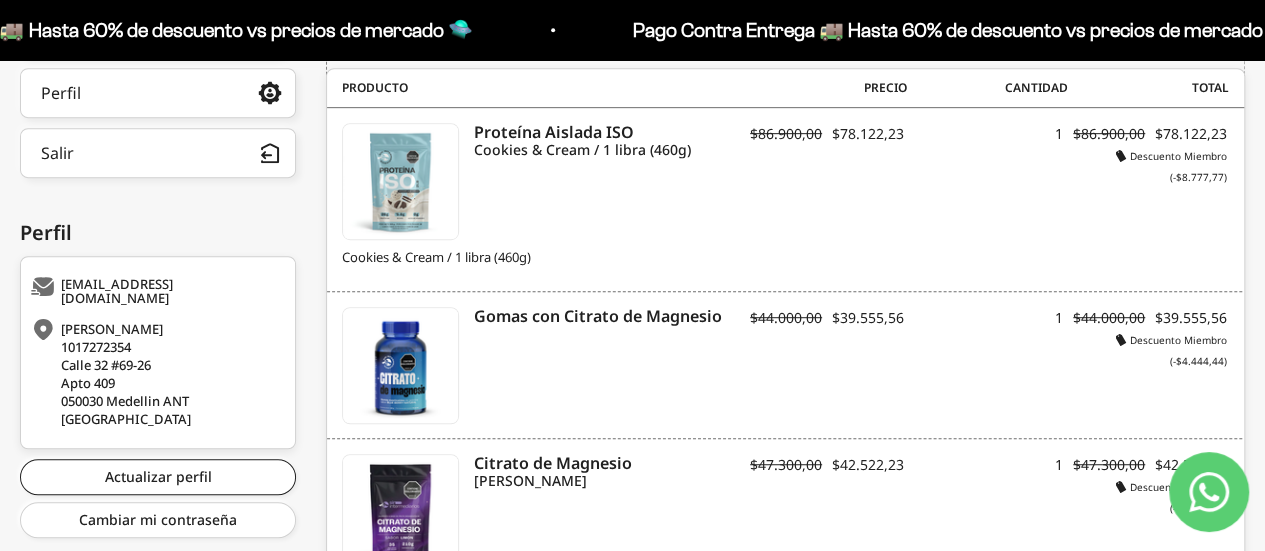 scroll, scrollTop: 400, scrollLeft: 0, axis: vertical 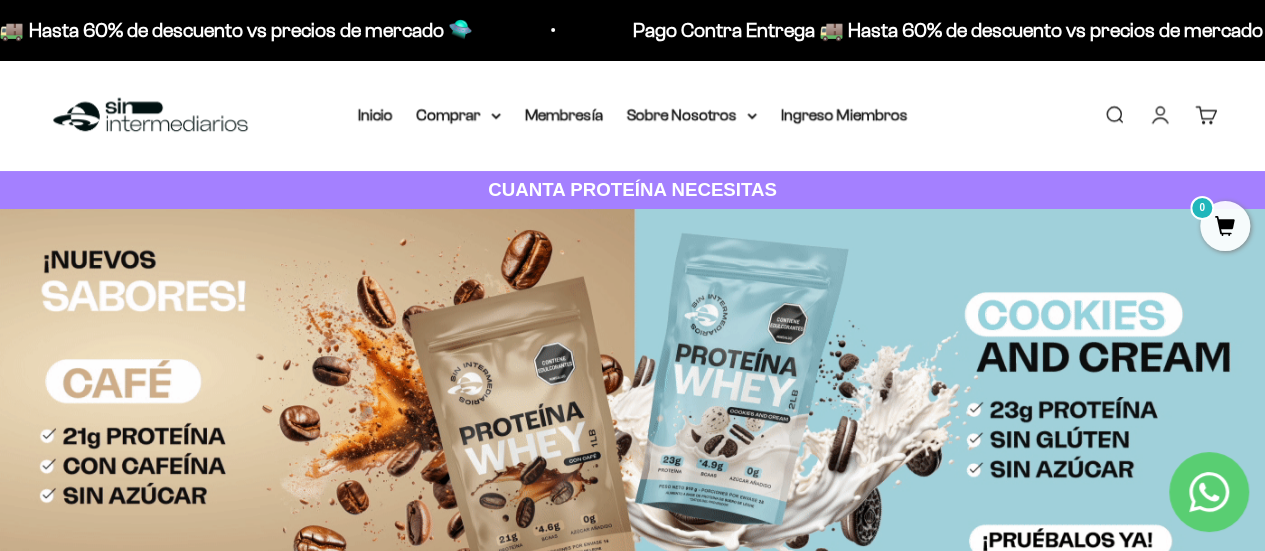 click on "Cuenta" at bounding box center [1160, 115] 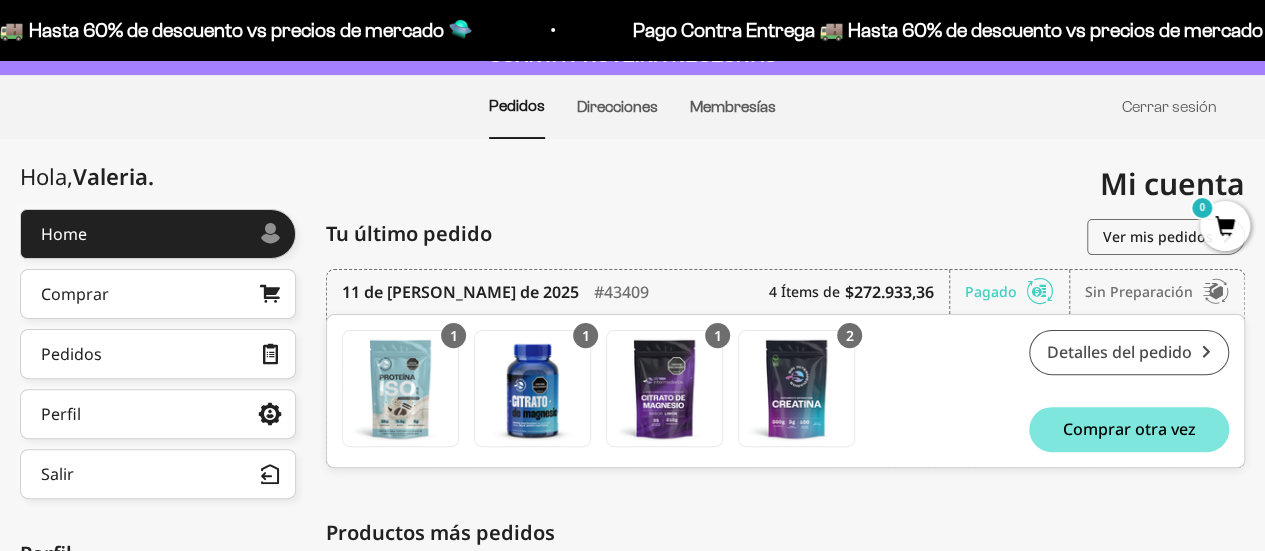 scroll, scrollTop: 300, scrollLeft: 0, axis: vertical 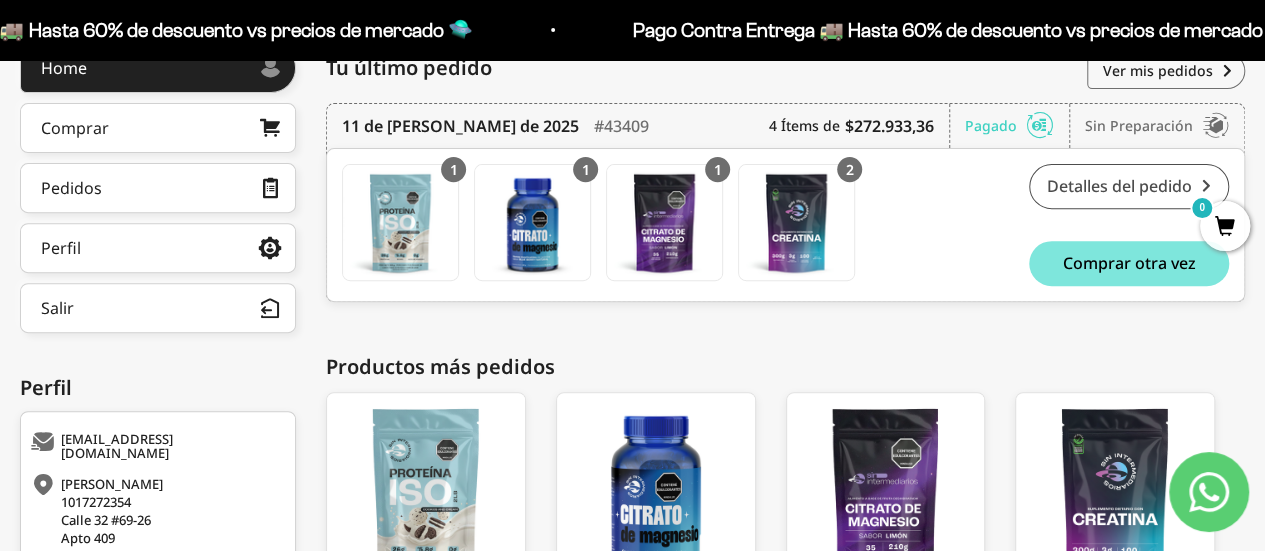 click on "Detalles del pedido" at bounding box center [1129, 186] 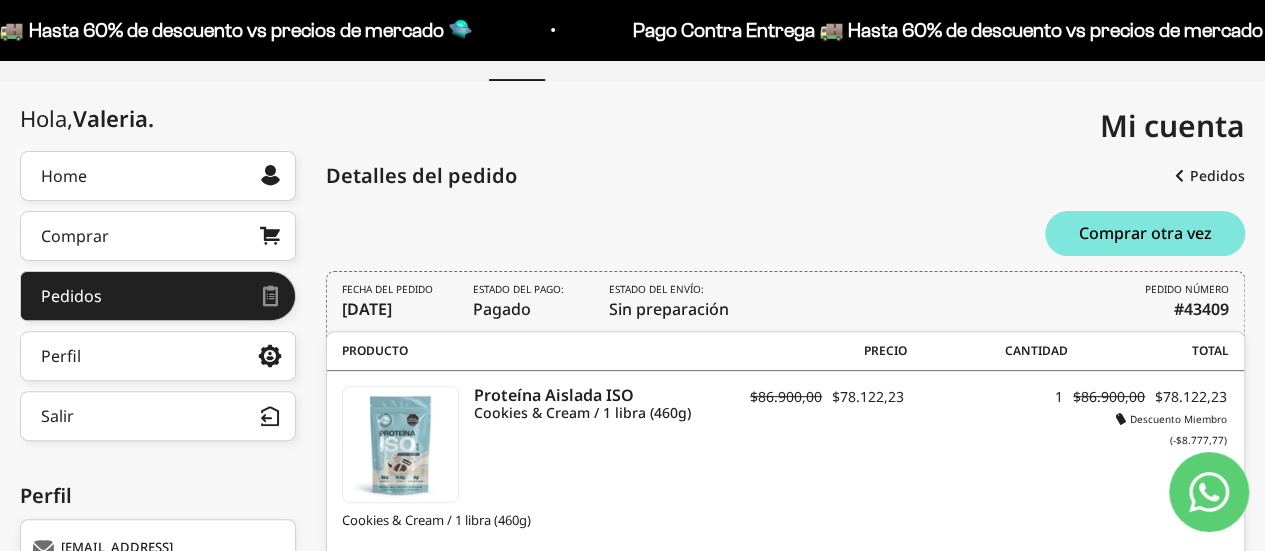scroll, scrollTop: 24, scrollLeft: 0, axis: vertical 